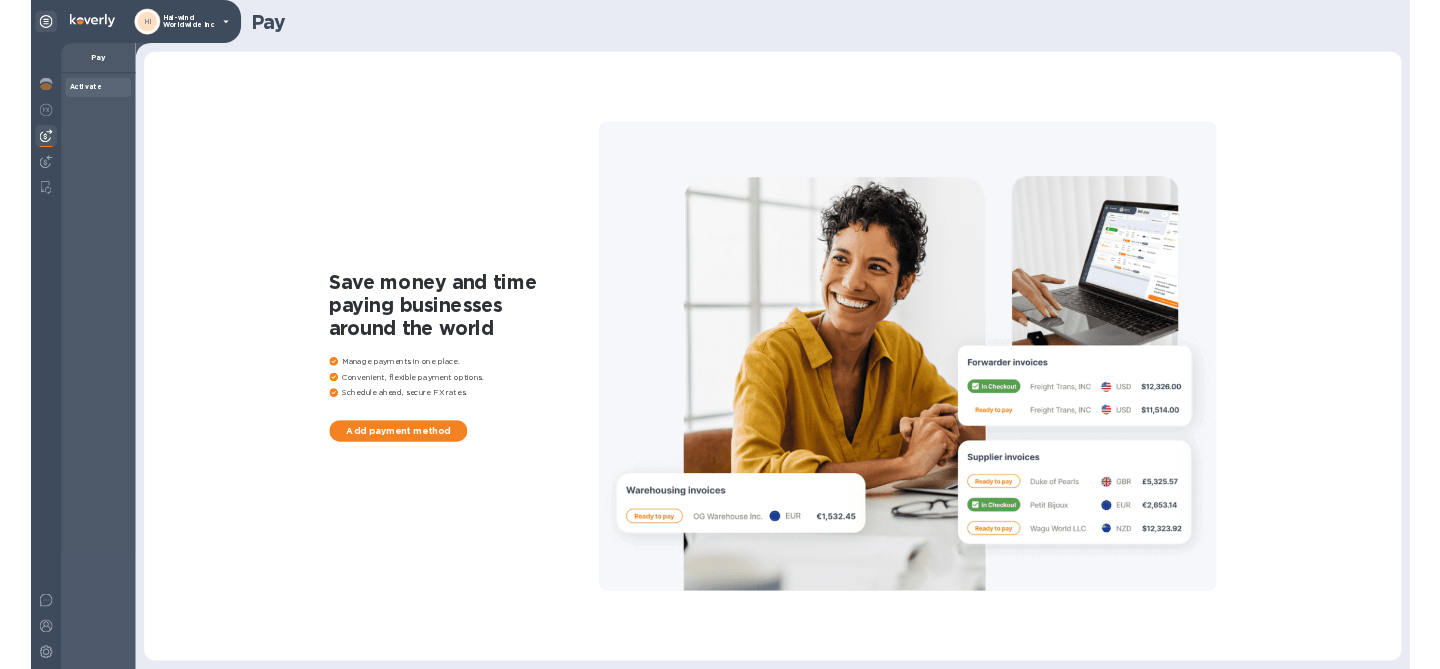 scroll, scrollTop: 0, scrollLeft: 0, axis: both 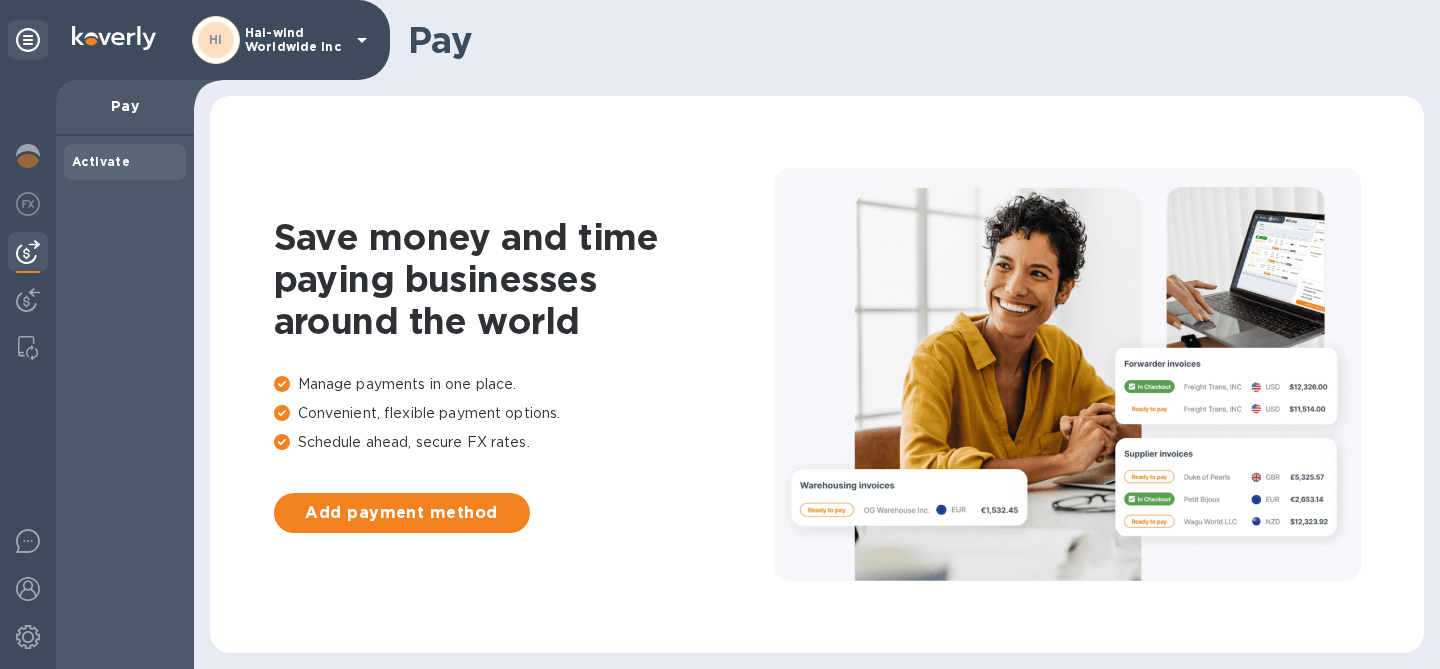 click on "Hai-wind Worldwide Inc" at bounding box center (295, 40) 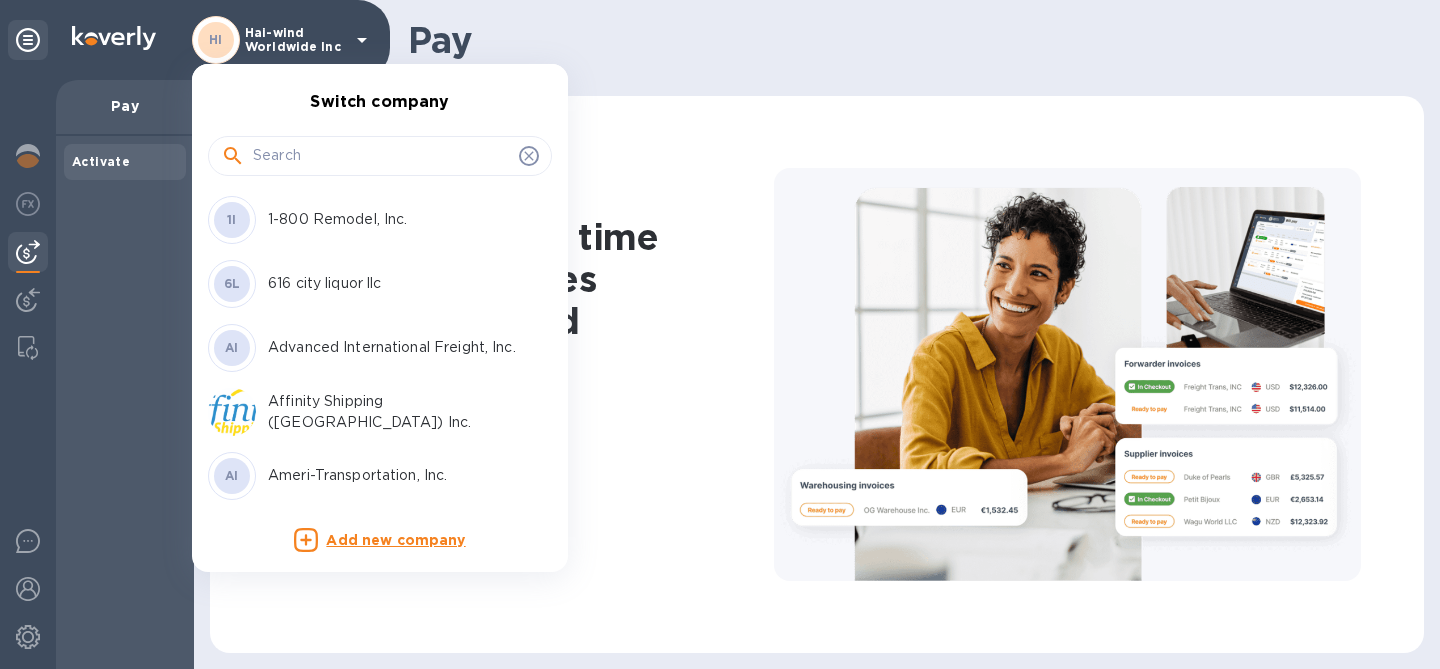 click at bounding box center (382, 156) 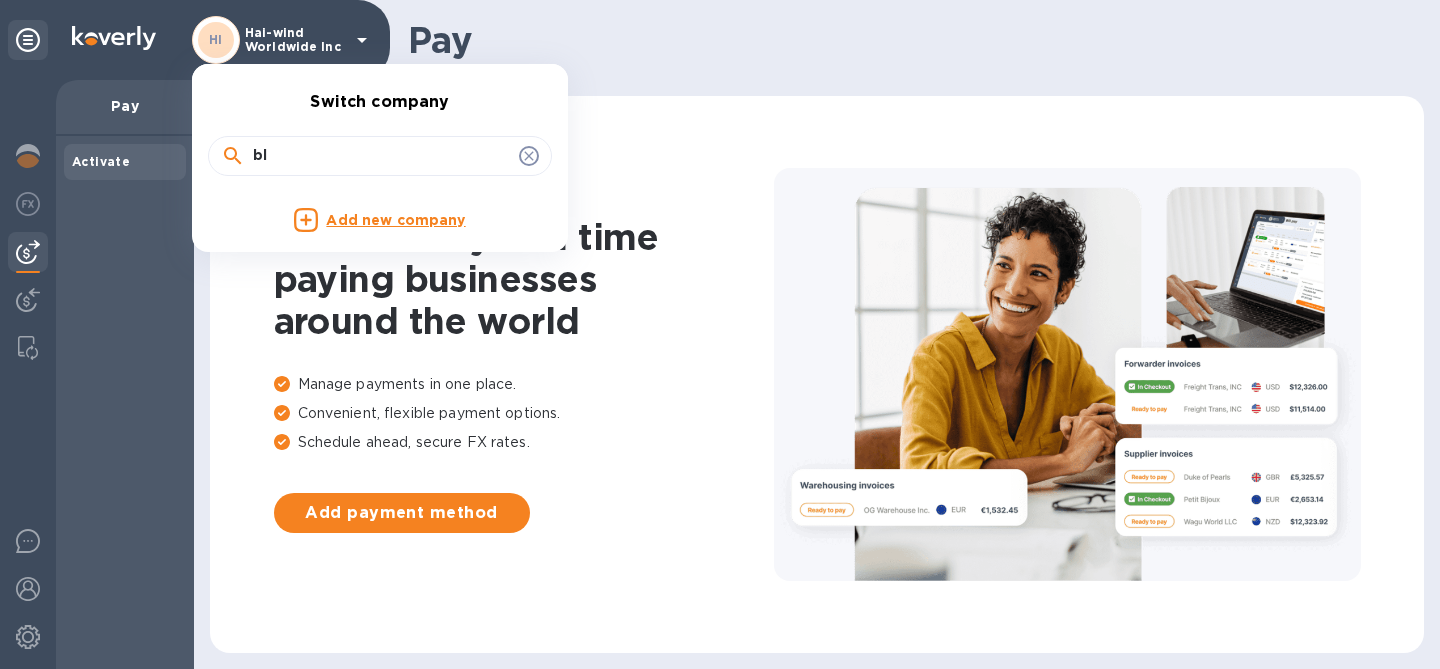 type on "b" 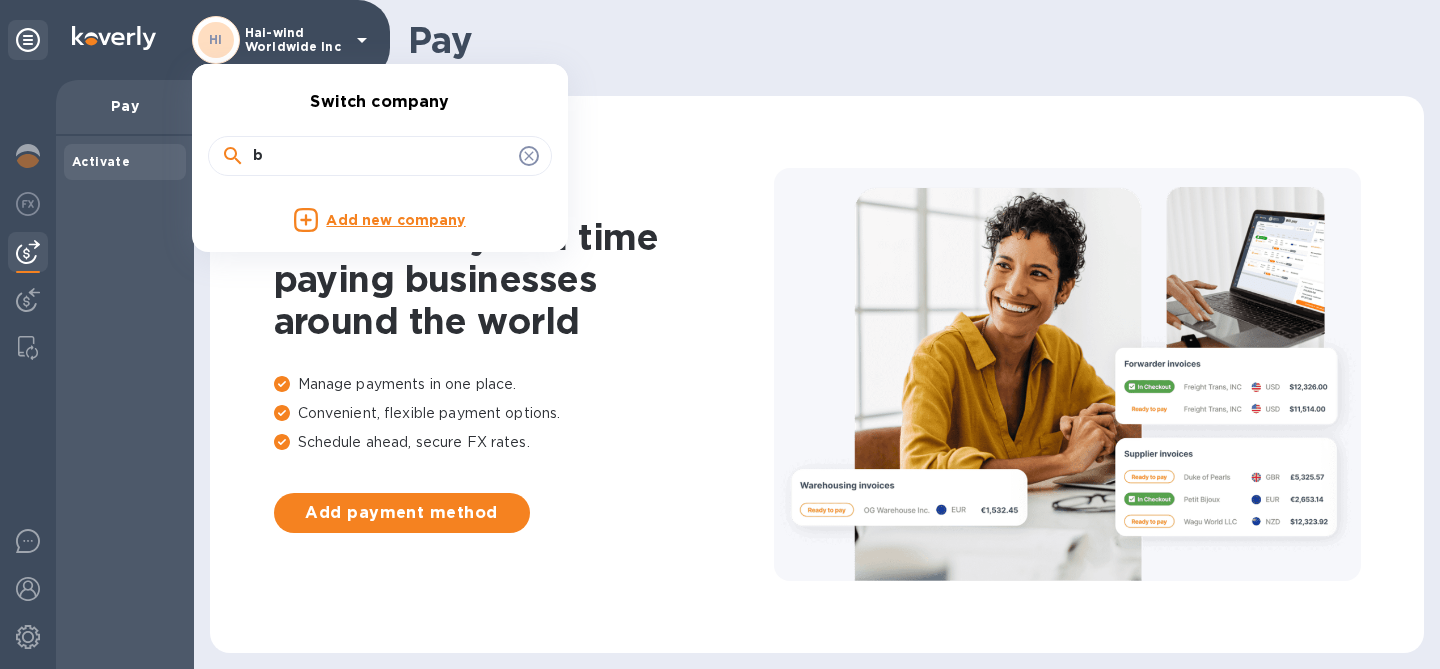 type 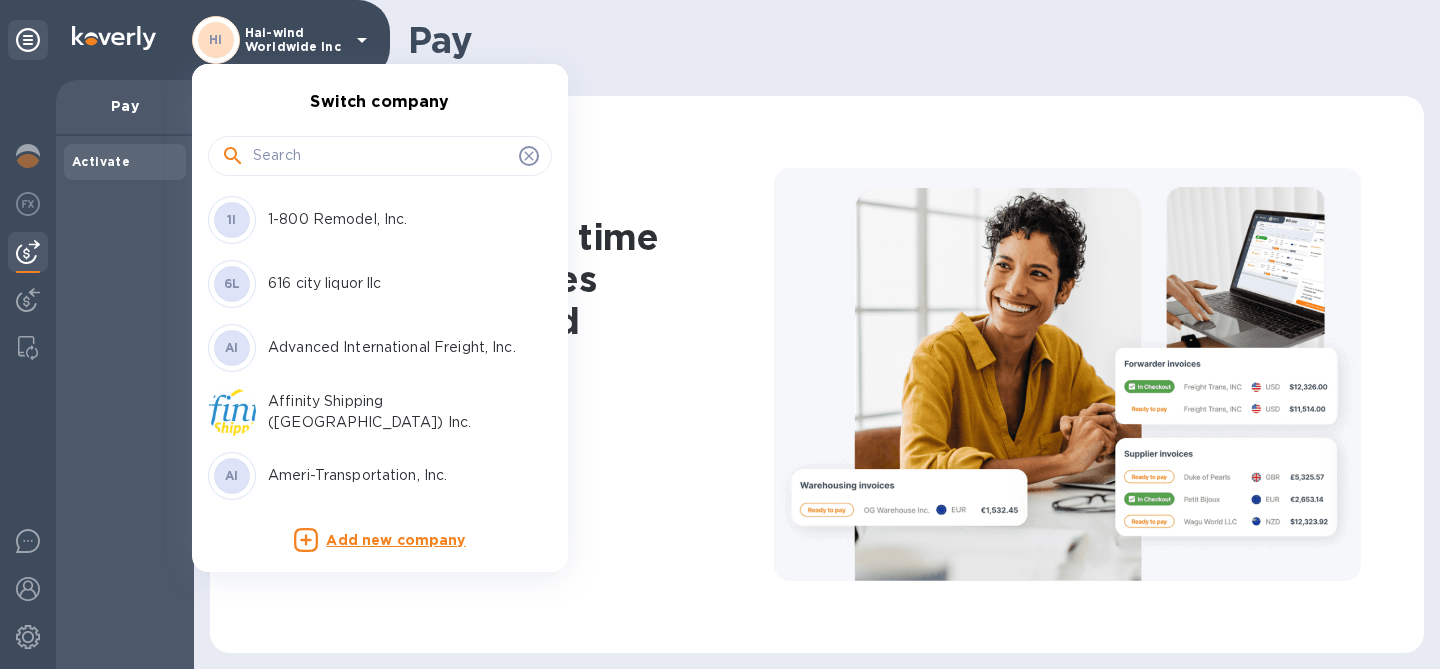 scroll, scrollTop: 131, scrollLeft: 0, axis: vertical 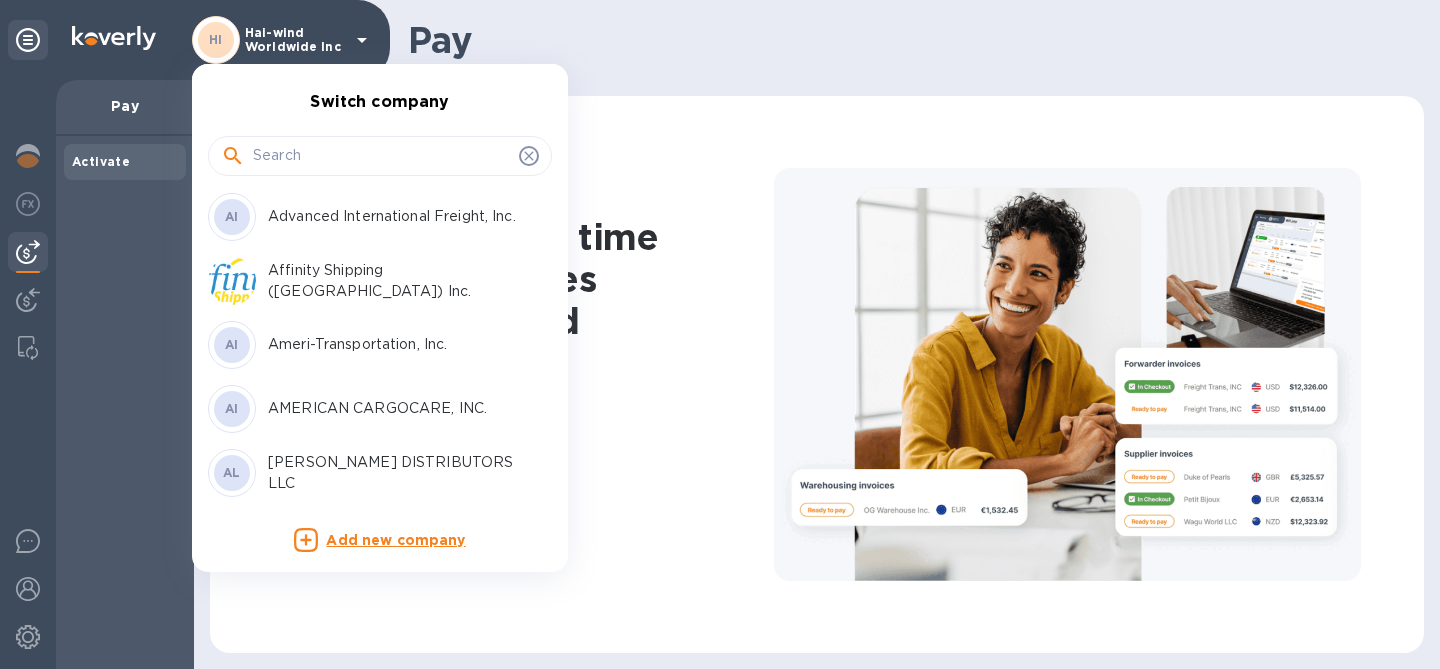 click at bounding box center (720, 334) 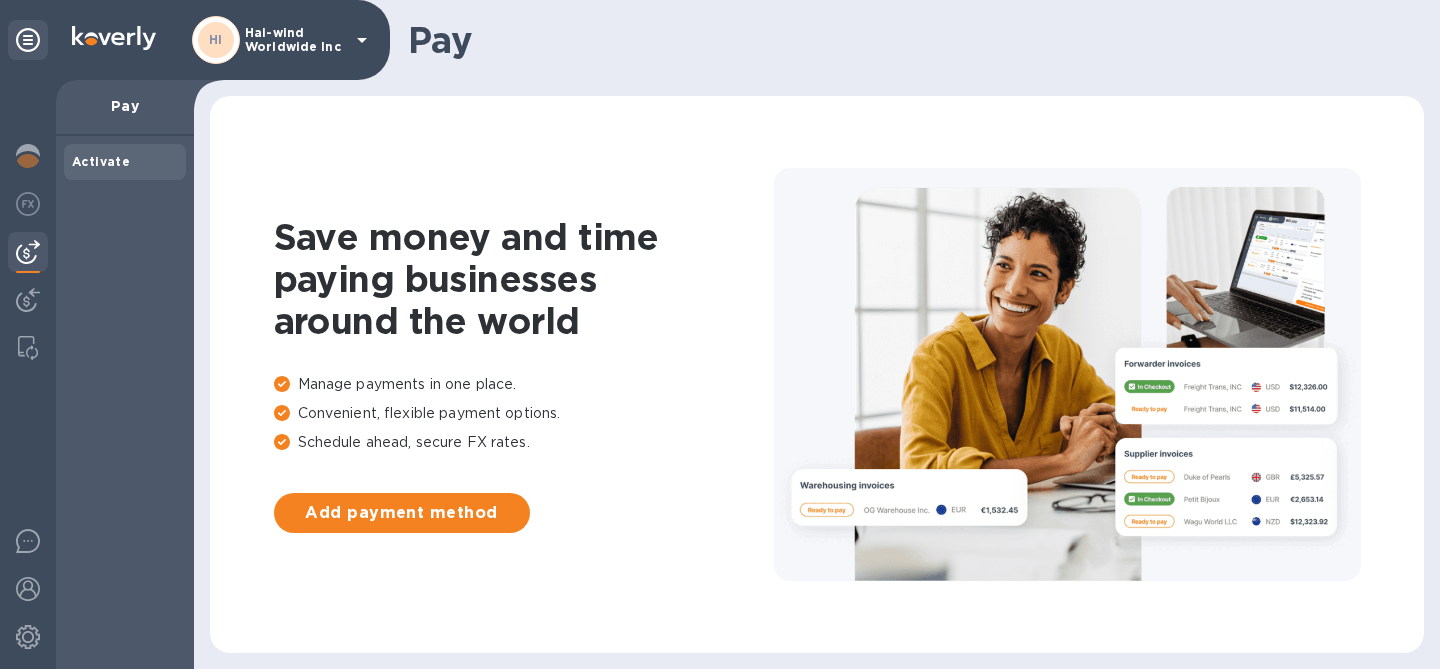 click on "Hai-wind Worldwide Inc" at bounding box center [295, 40] 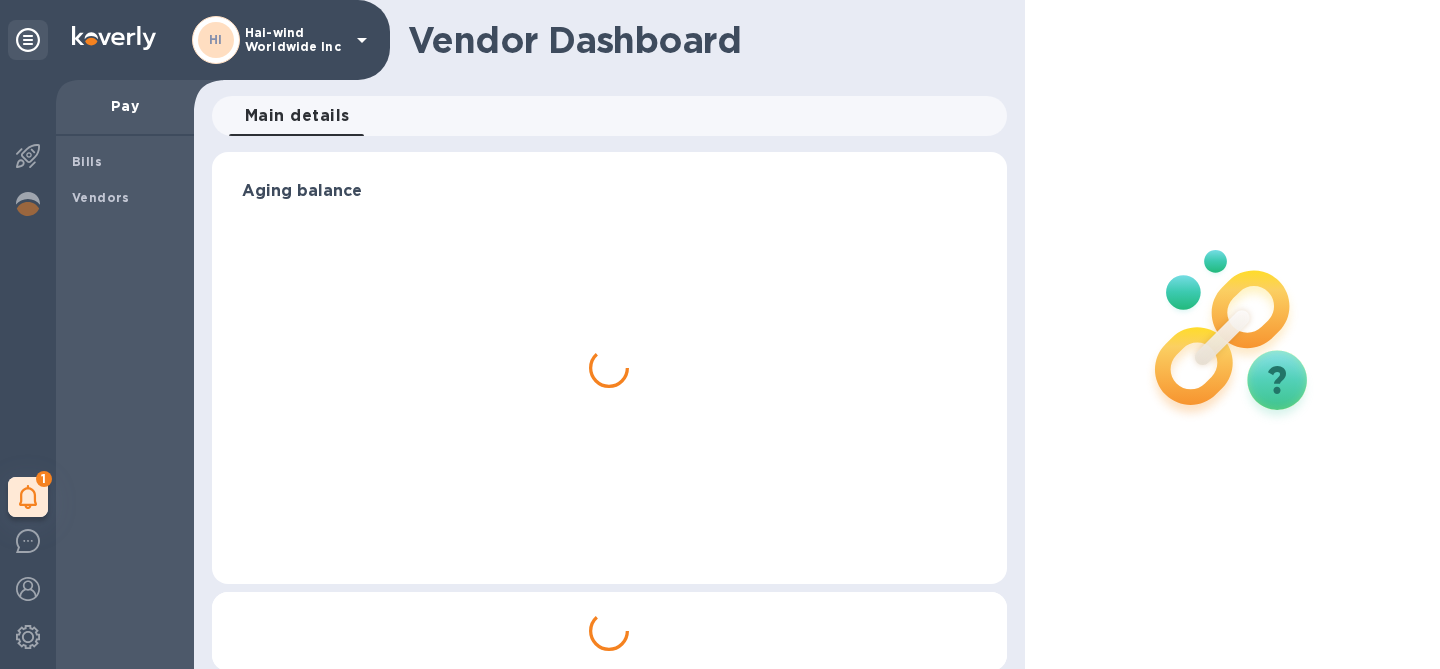 scroll, scrollTop: 0, scrollLeft: 0, axis: both 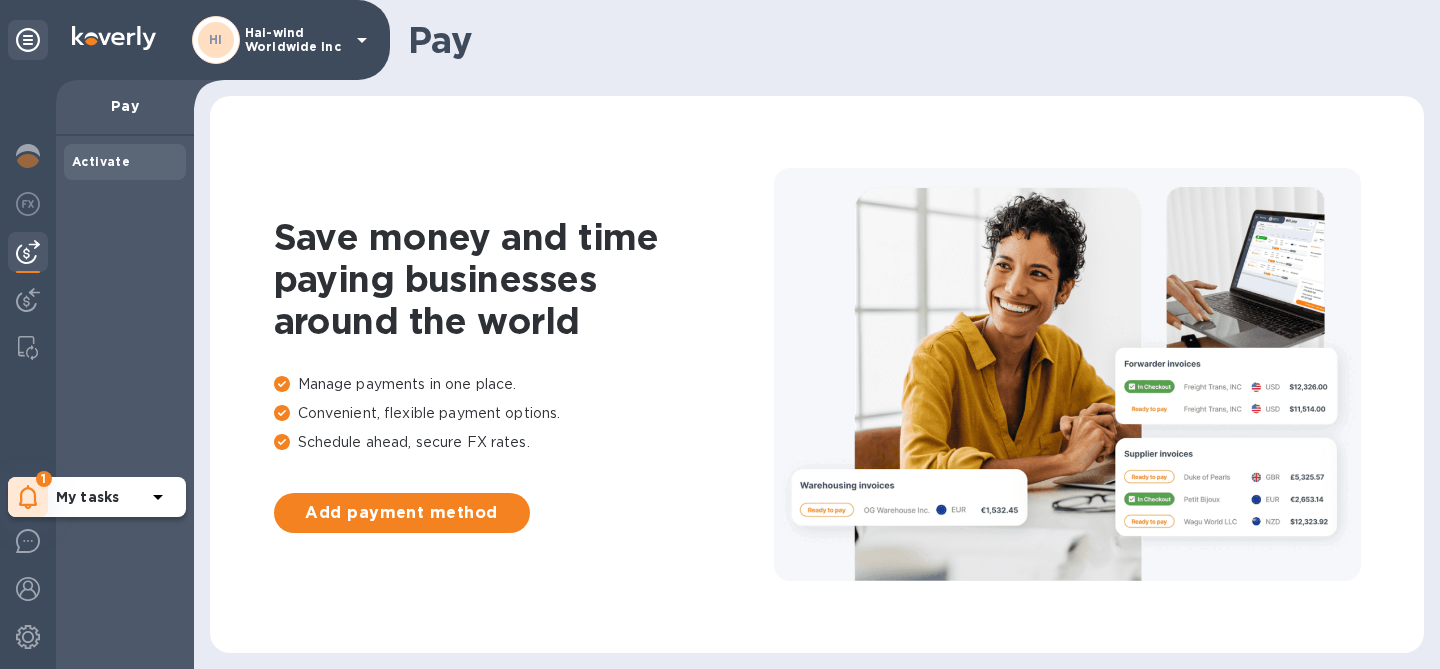 click 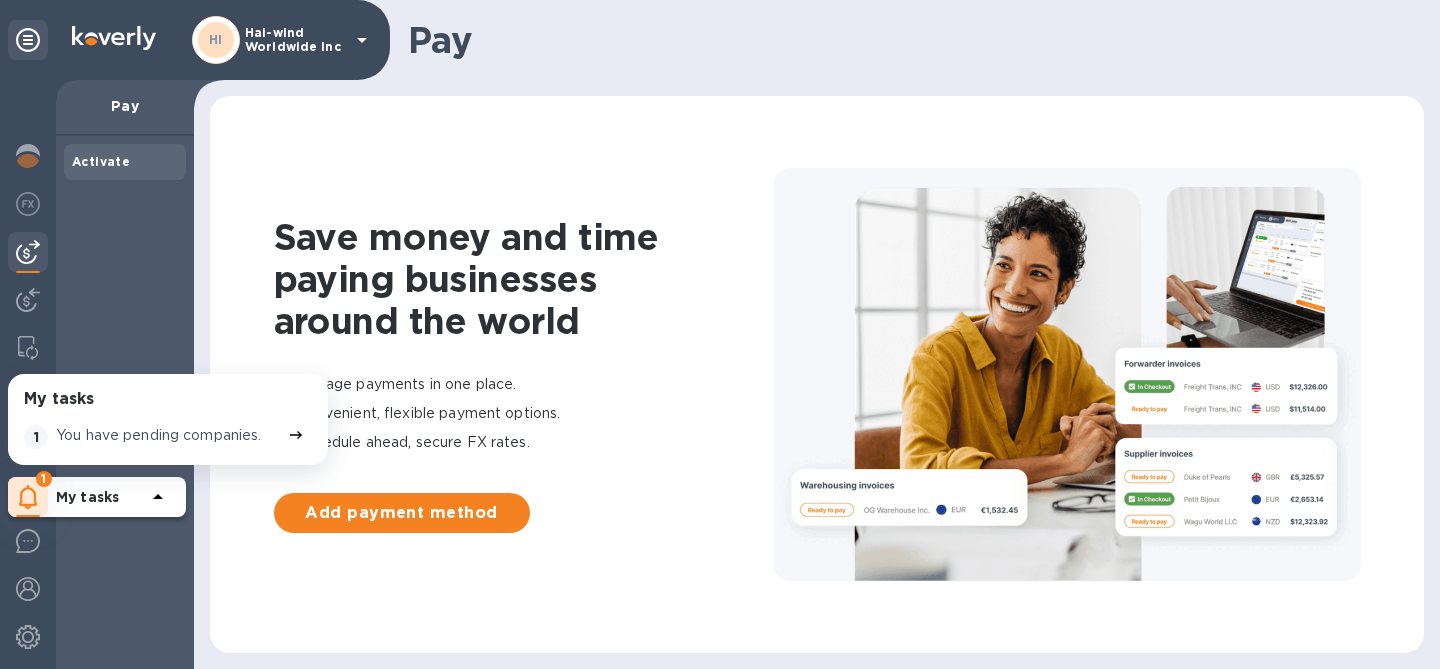 click on "You have pending companies." at bounding box center (159, 435) 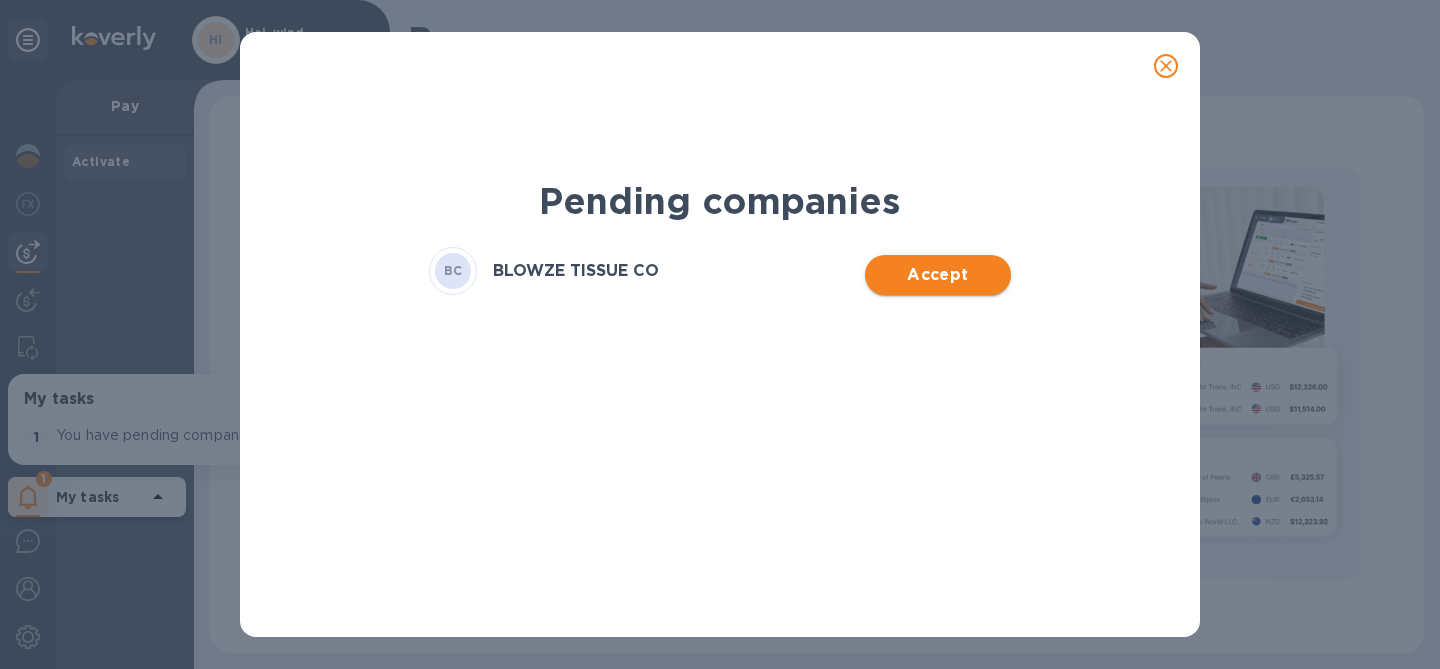 click on "Accept" at bounding box center [937, 275] 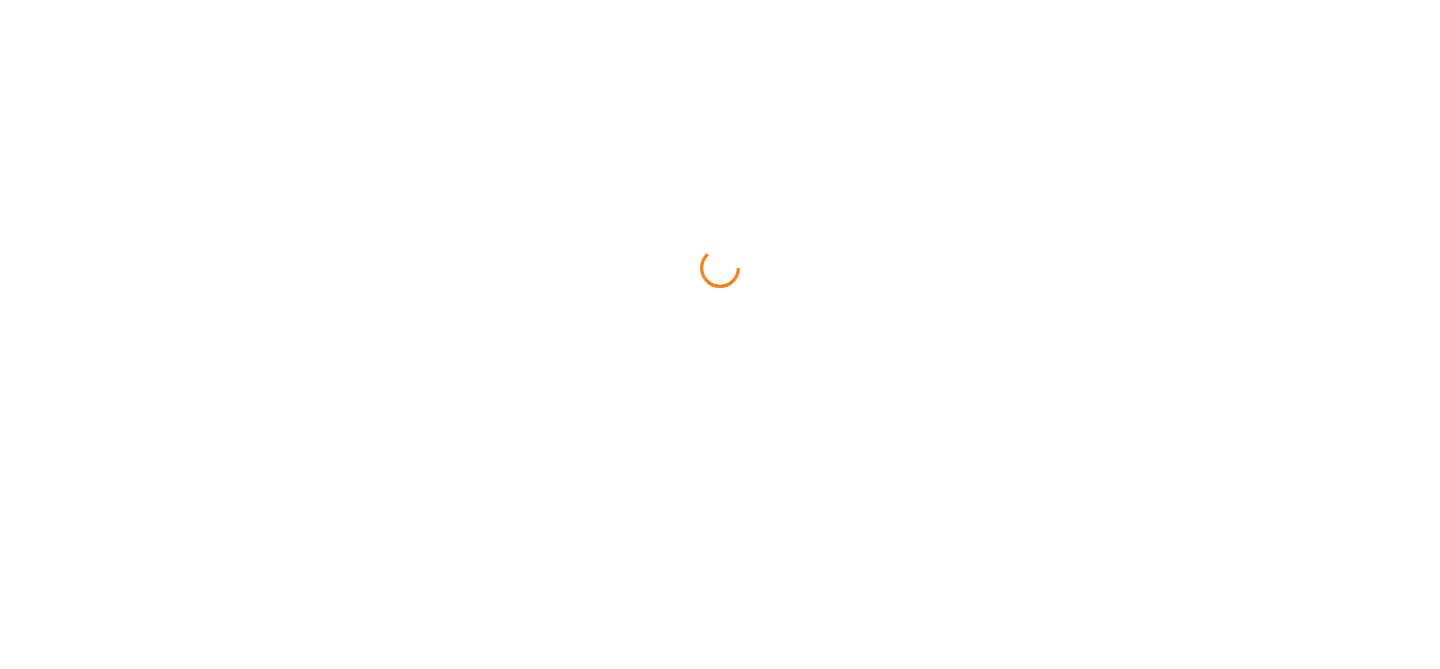 scroll, scrollTop: 0, scrollLeft: 0, axis: both 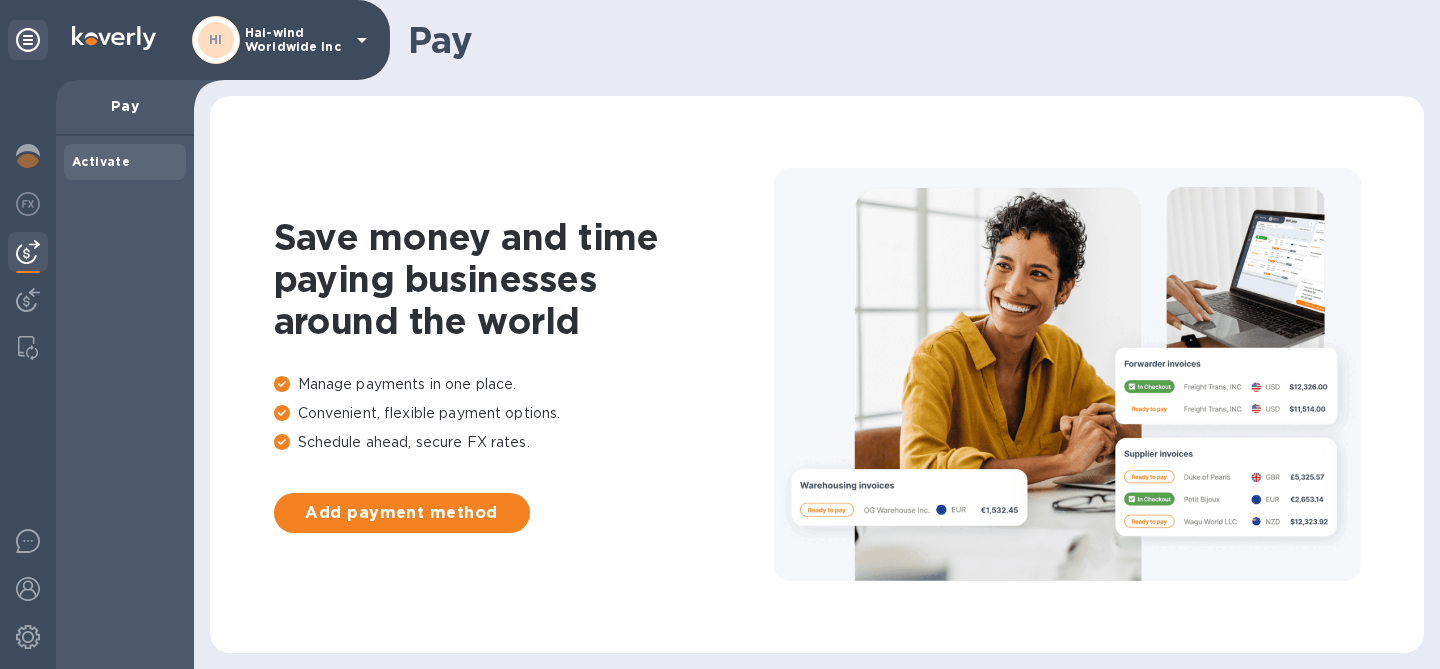 click on "Hai-wind Worldwide Inc" at bounding box center [295, 40] 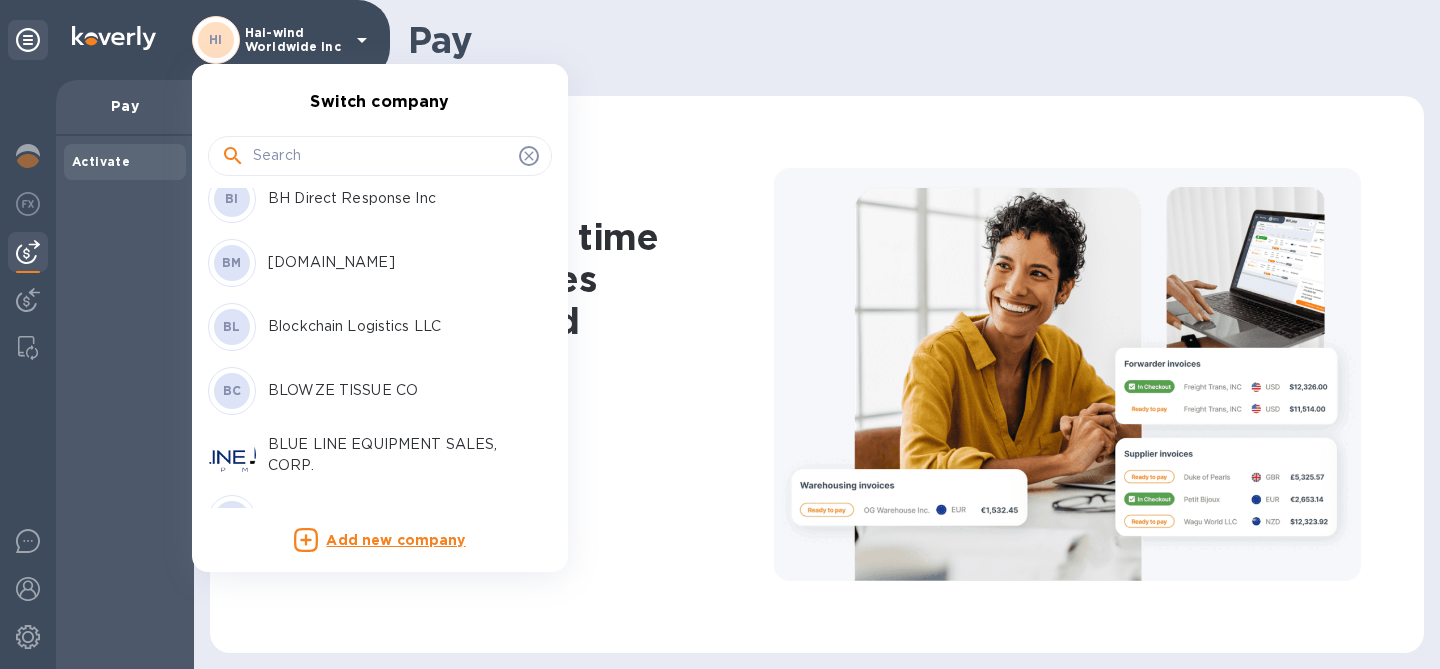 scroll, scrollTop: 566, scrollLeft: 0, axis: vertical 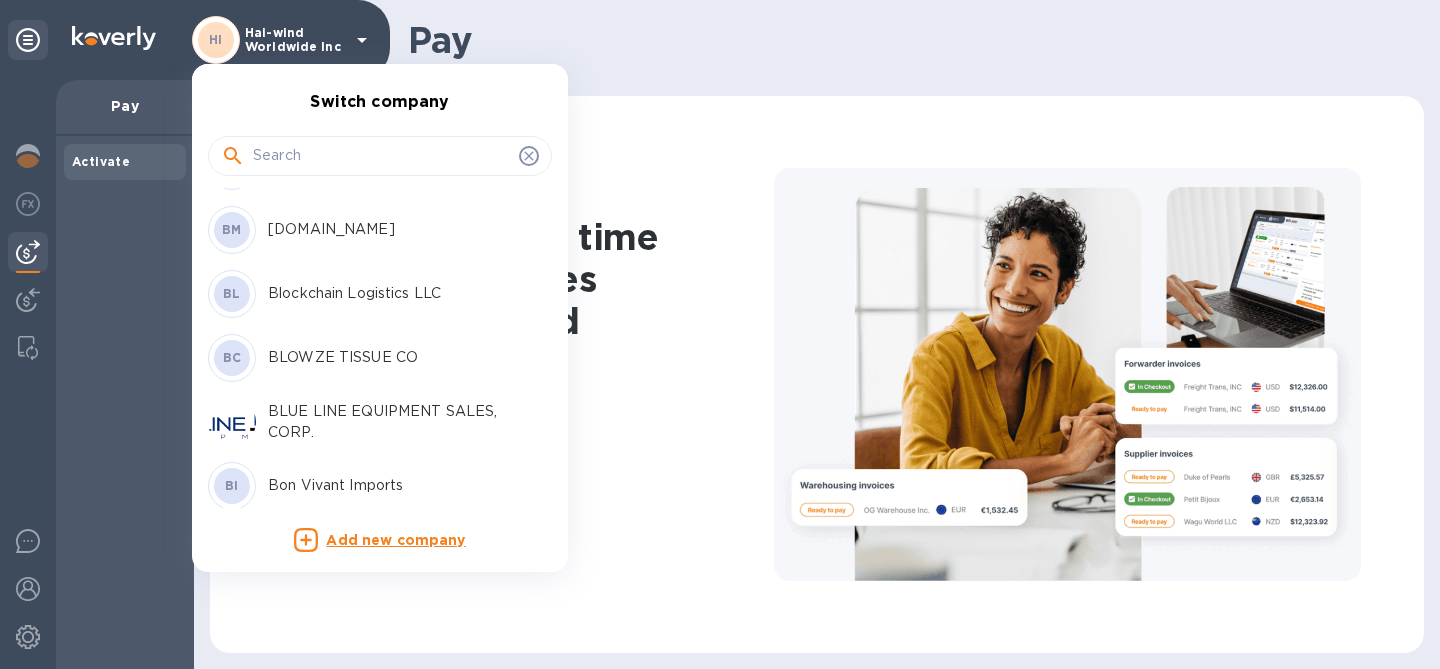 click on "BLOWZE TISSUE CO" at bounding box center [394, 357] 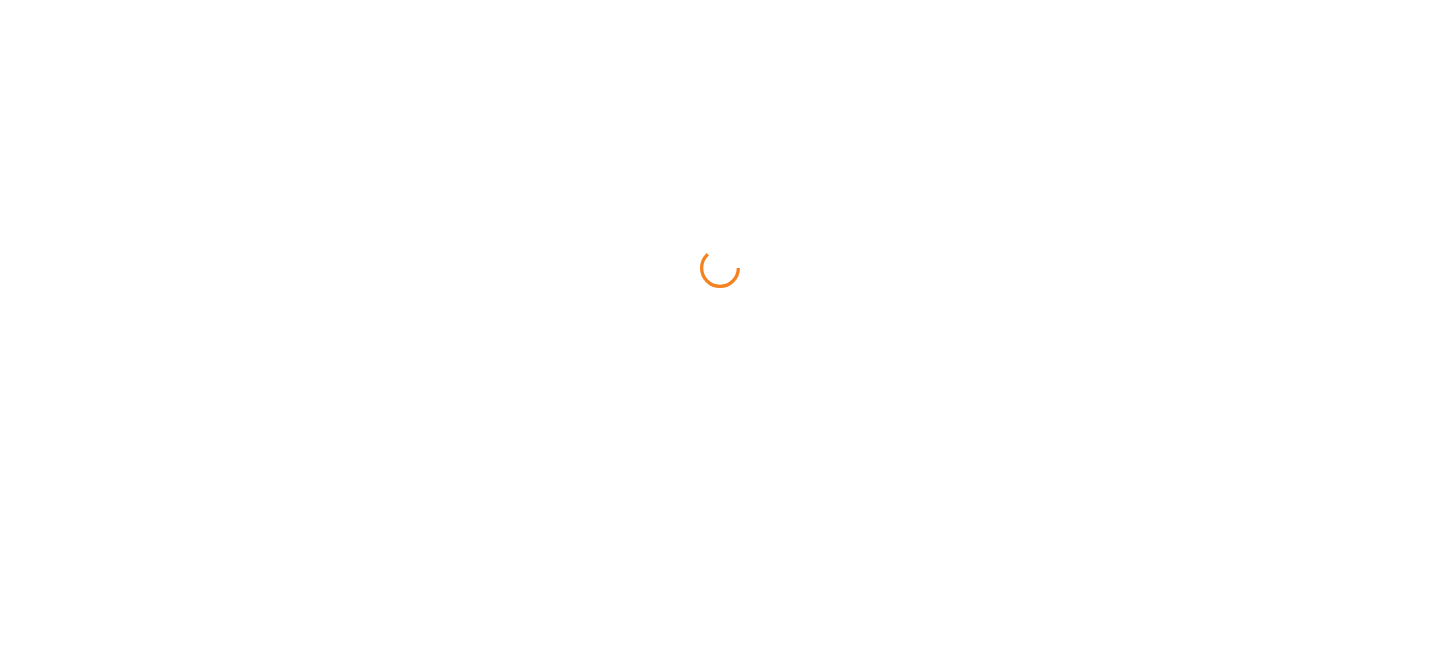 scroll, scrollTop: 0, scrollLeft: 0, axis: both 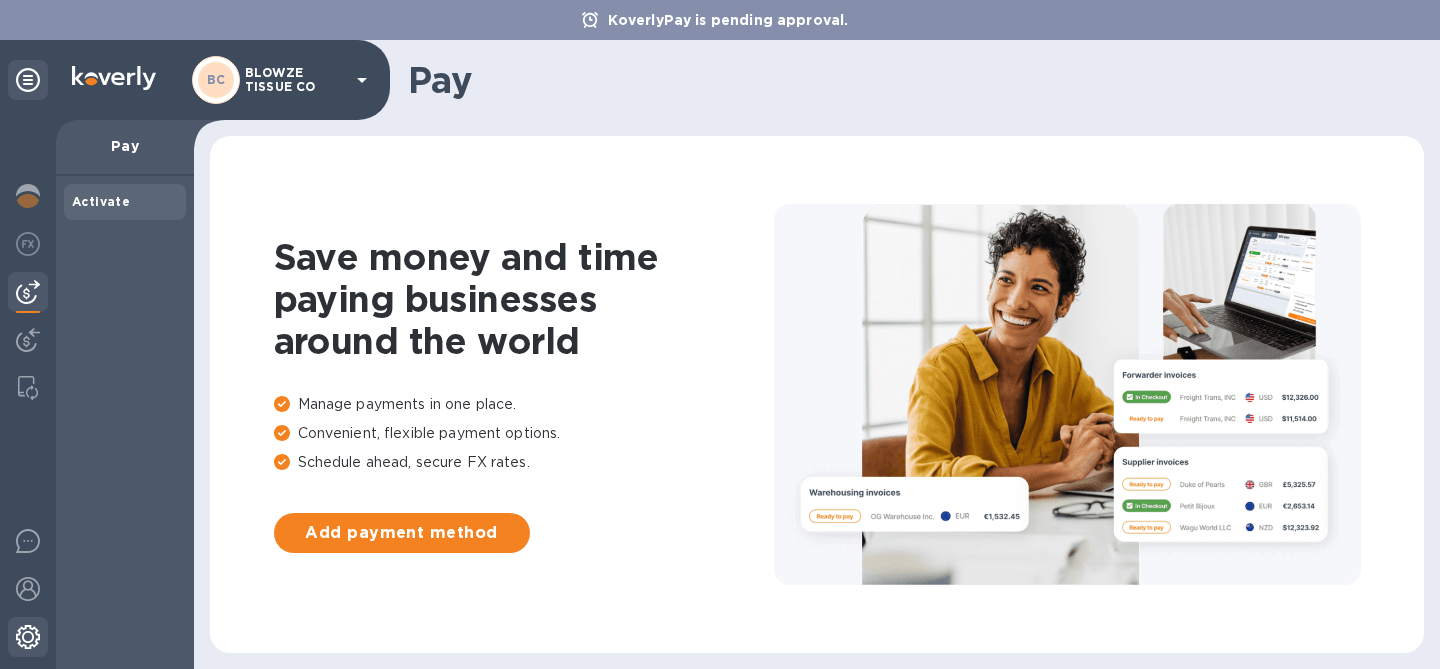 click at bounding box center (28, 639) 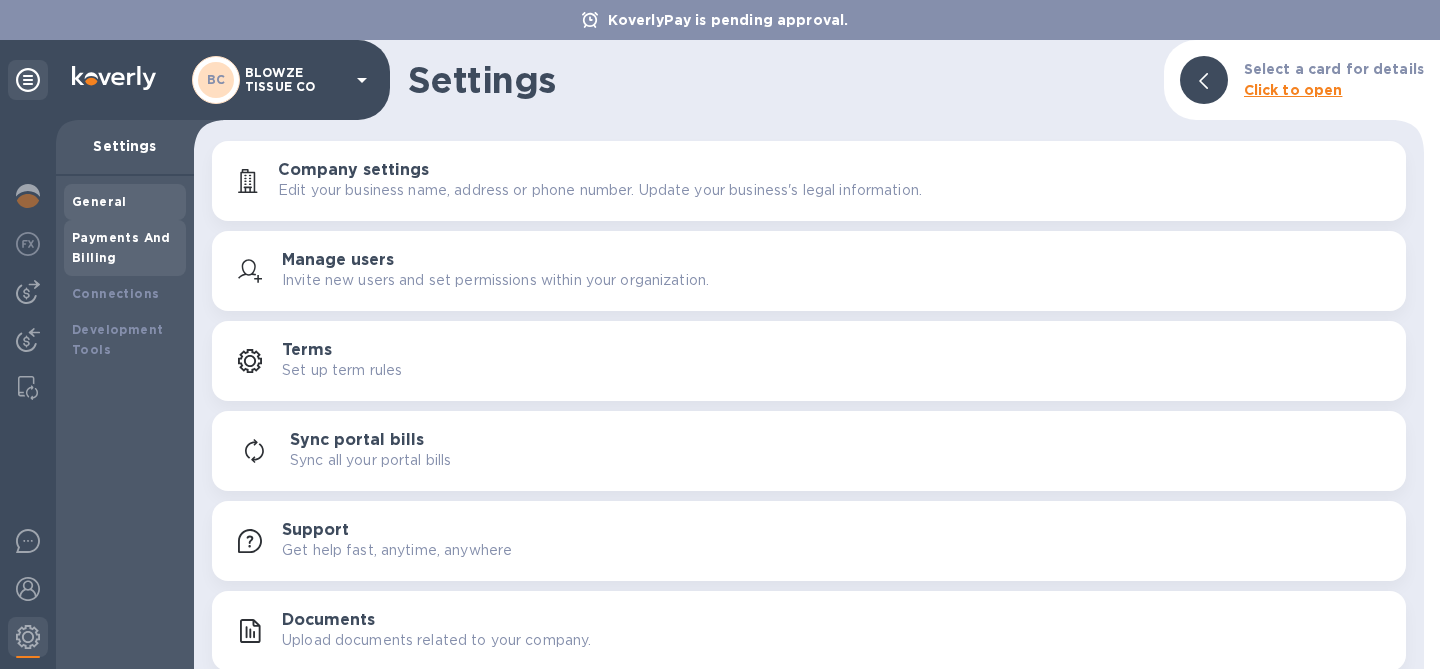 click on "Payments And Billing" at bounding box center [121, 247] 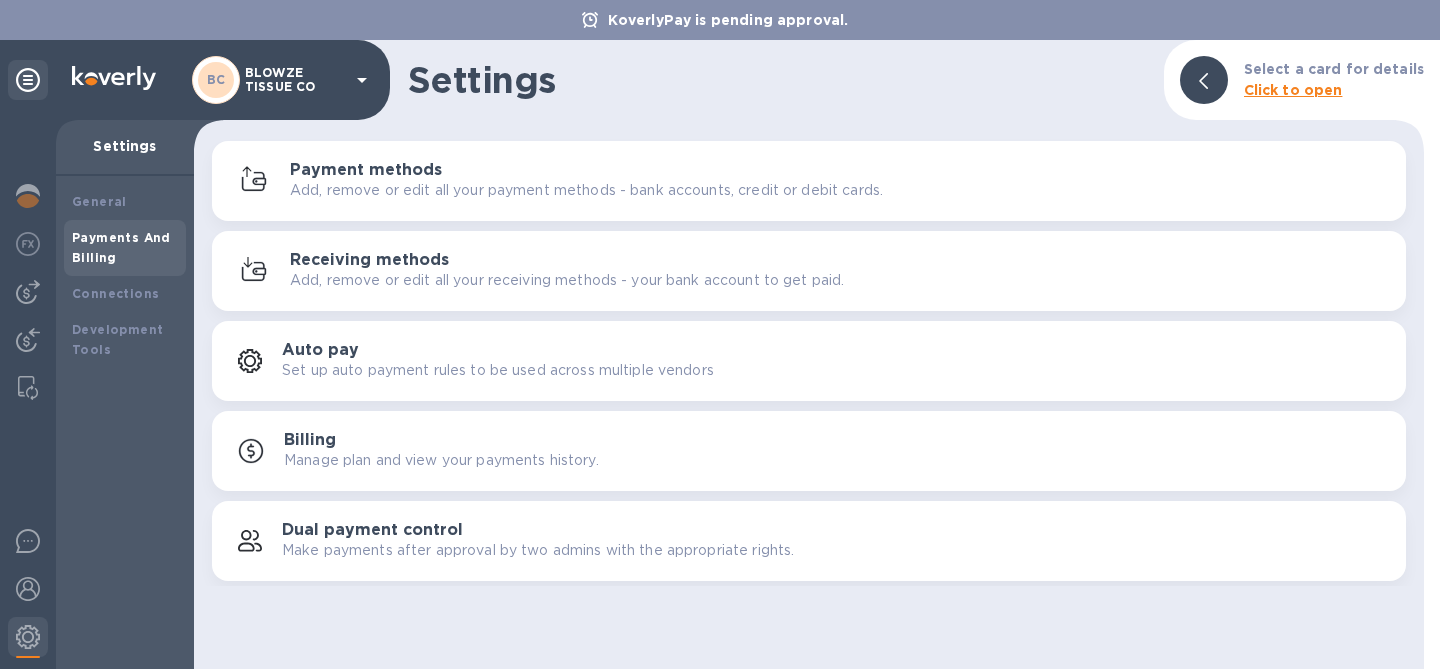 click on "Receiving methods" at bounding box center [369, 260] 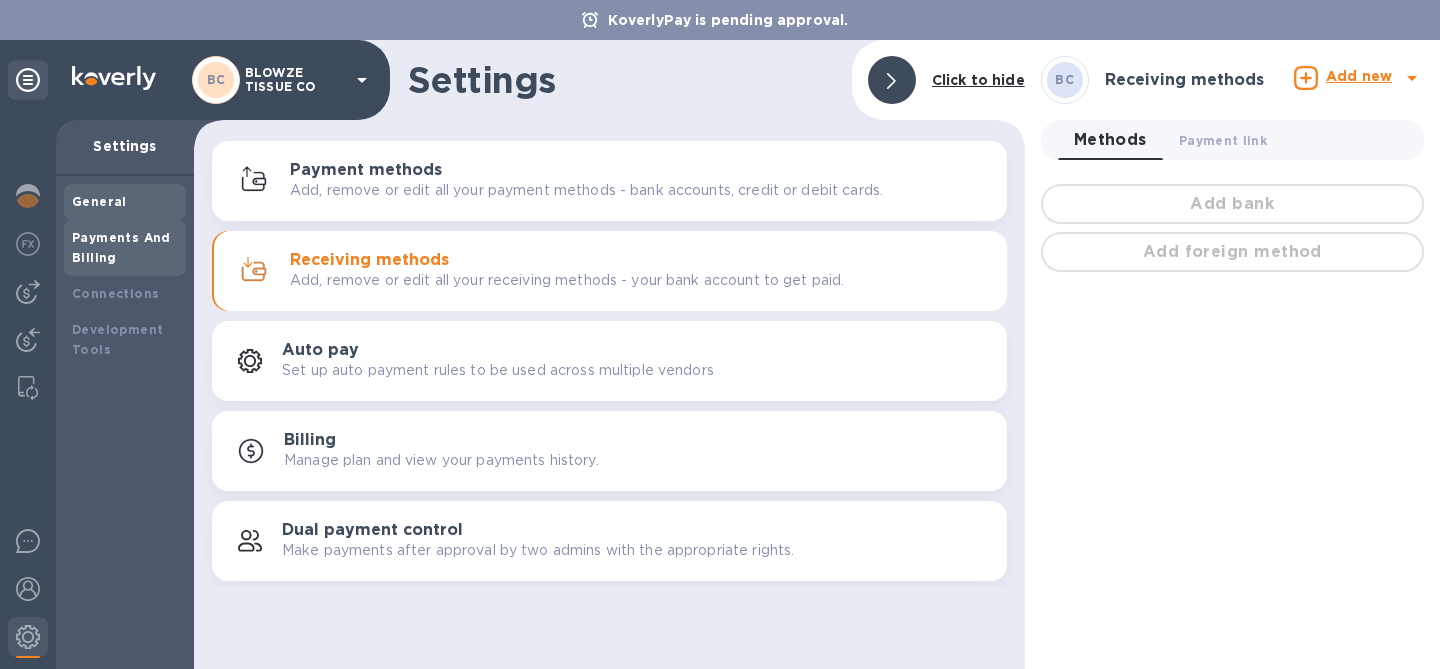 click on "General" at bounding box center (125, 202) 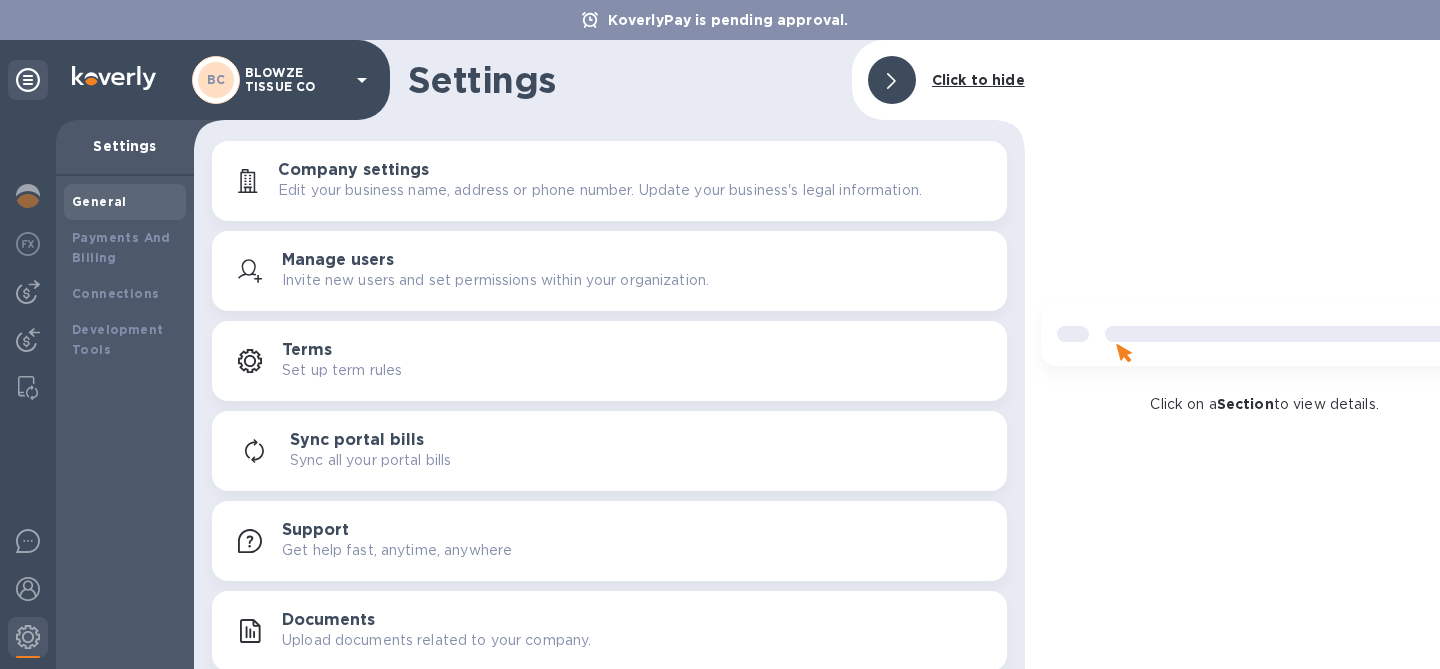 click on "Upload documents related to your company." at bounding box center [436, 640] 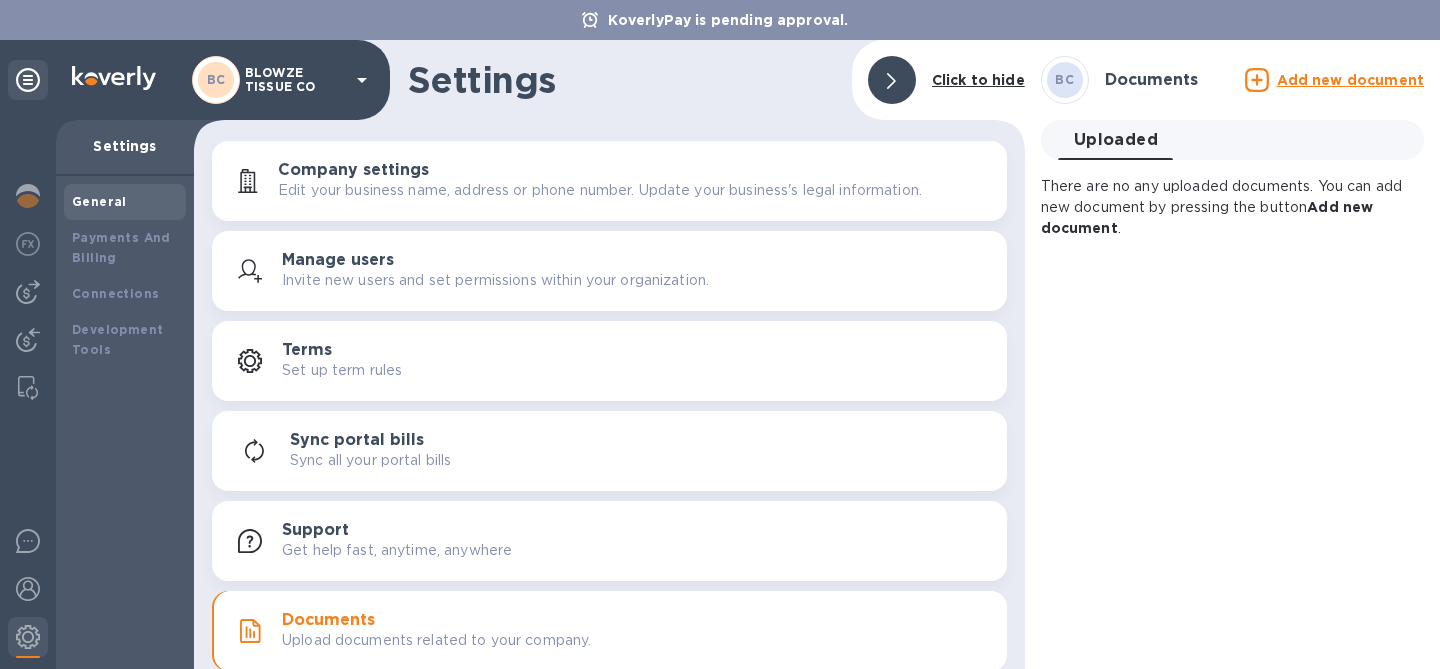 click on "BLOWZE TISSUE CO" at bounding box center (295, 80) 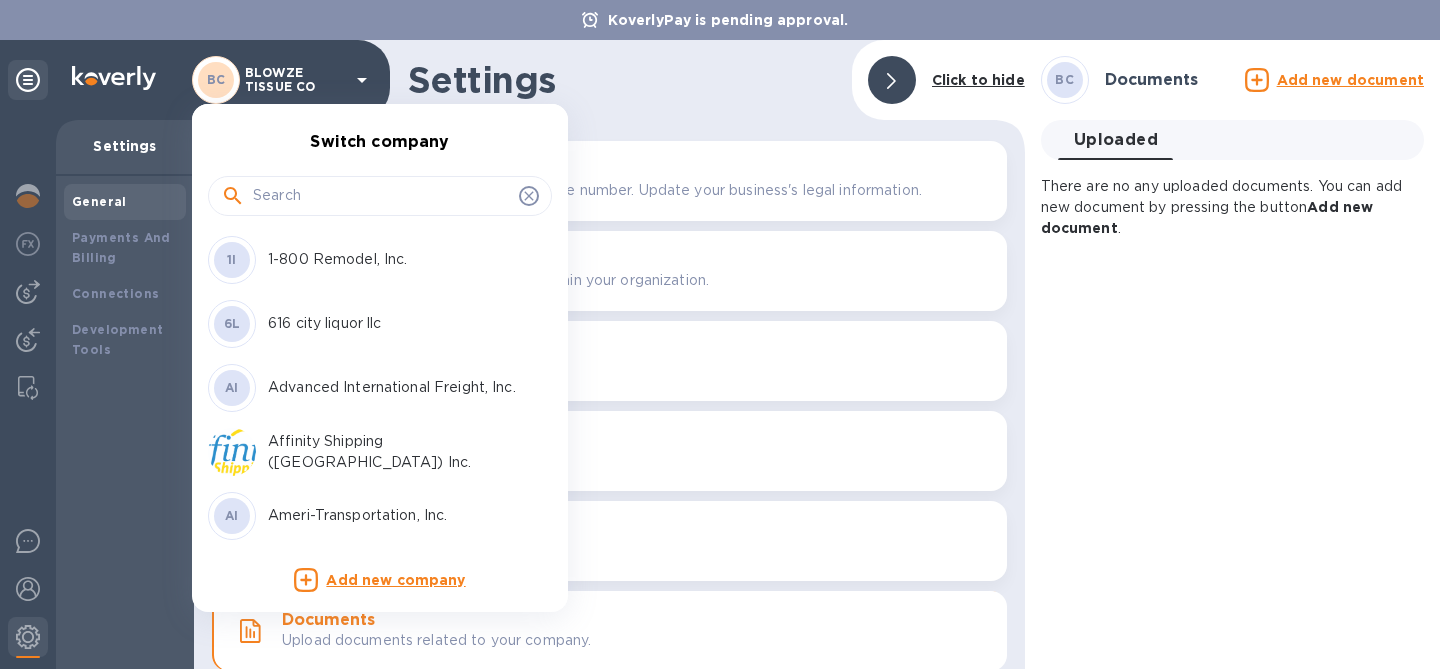click at bounding box center (382, 196) 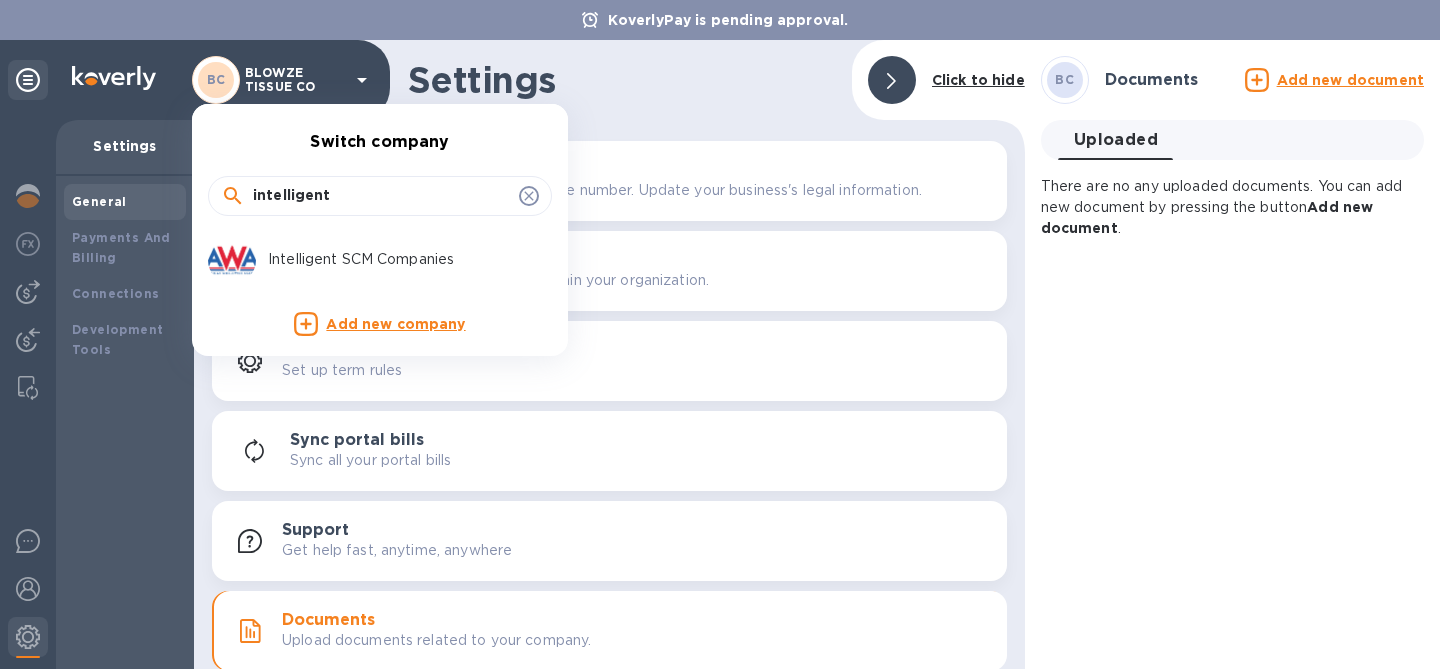 type on "intelligent" 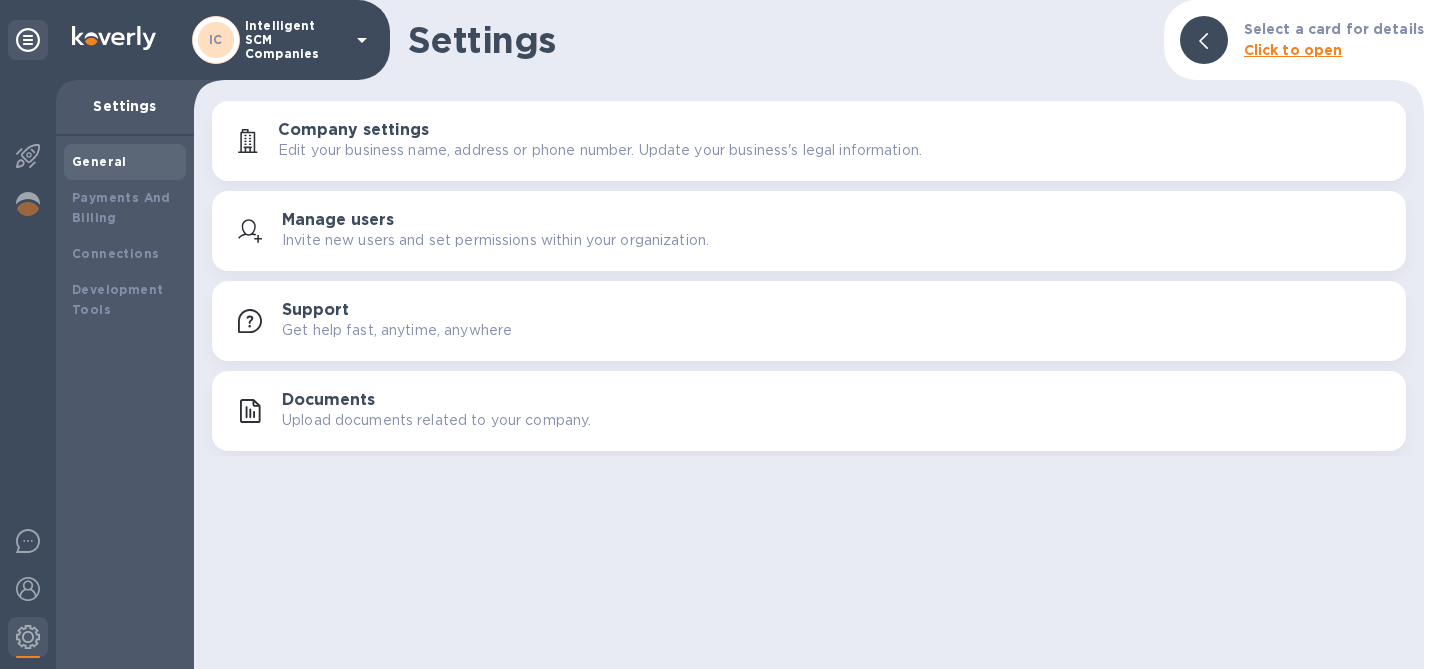 scroll, scrollTop: 0, scrollLeft: 0, axis: both 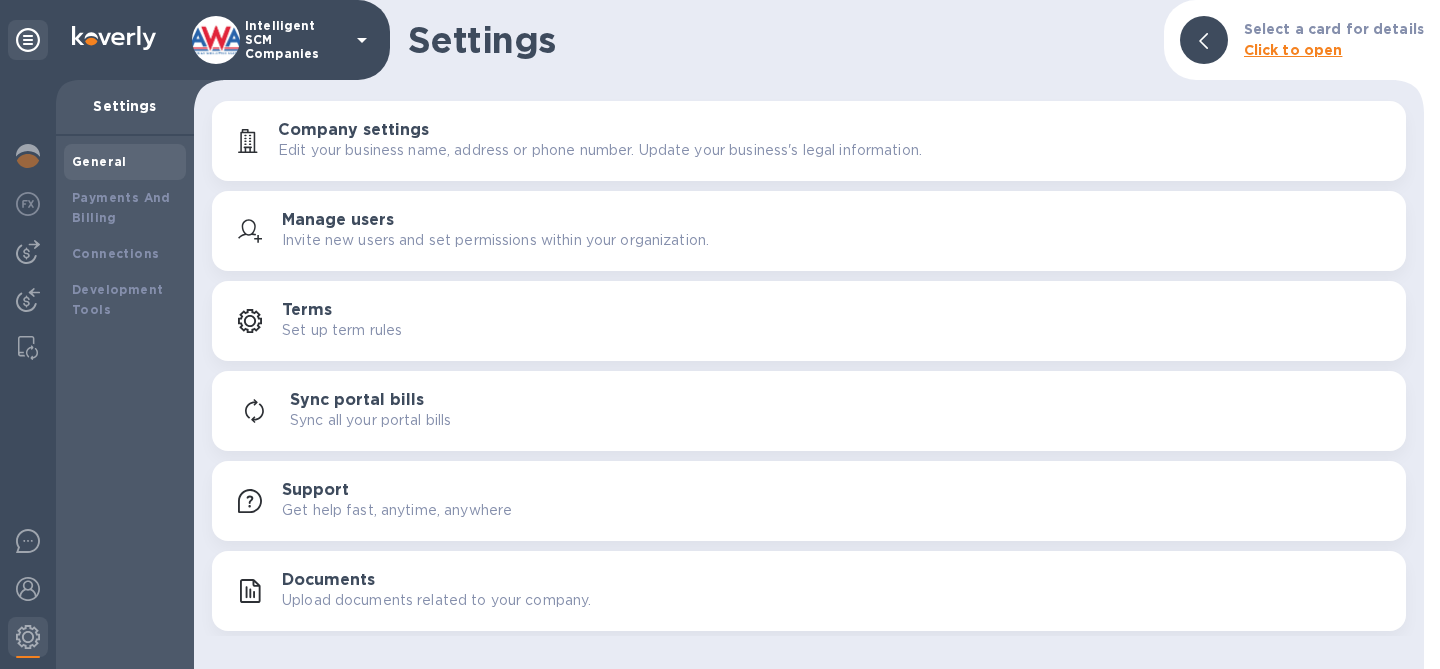 click at bounding box center (28, 374) 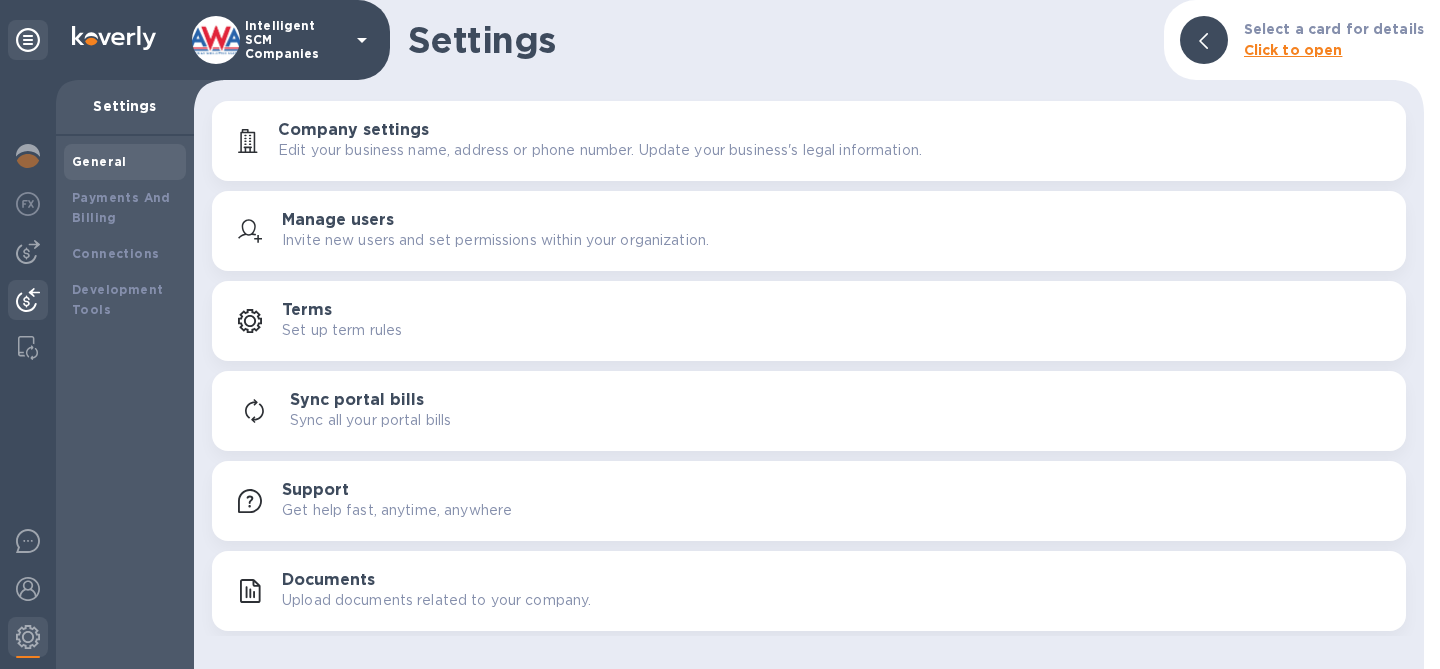 click at bounding box center (28, 300) 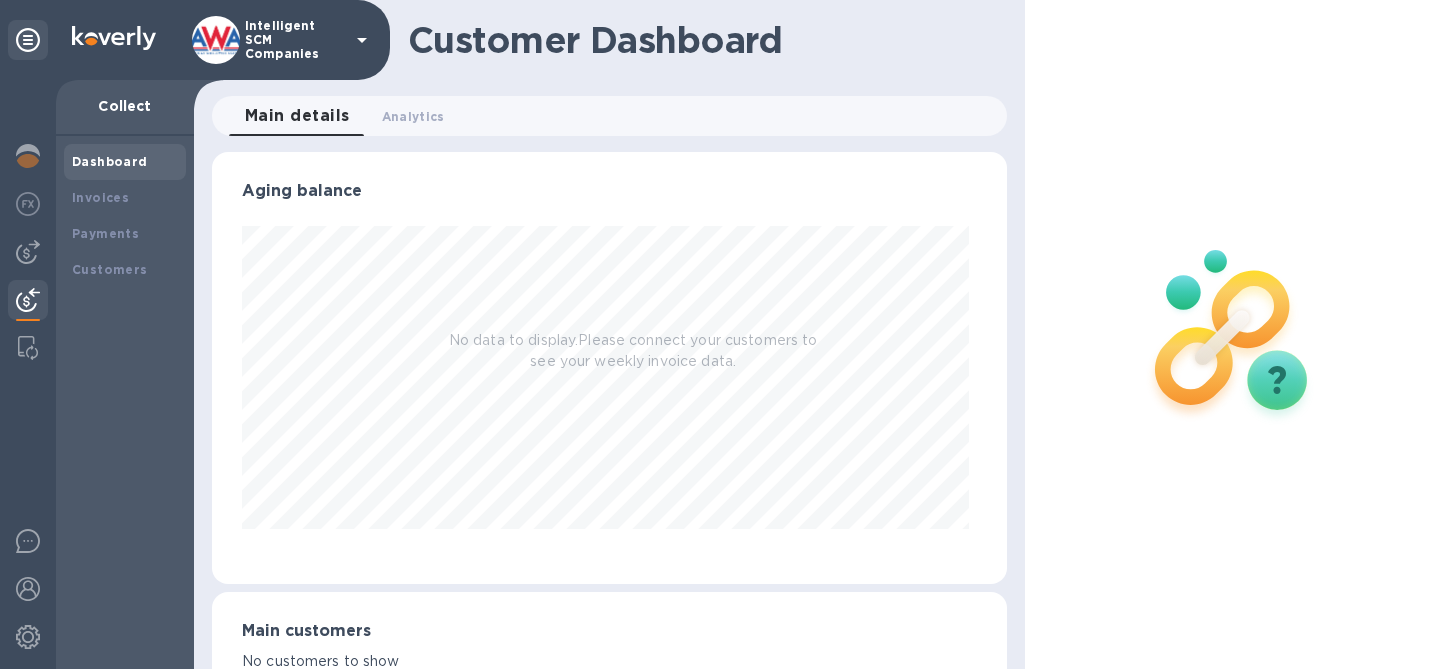 scroll, scrollTop: 999568, scrollLeft: 999213, axis: both 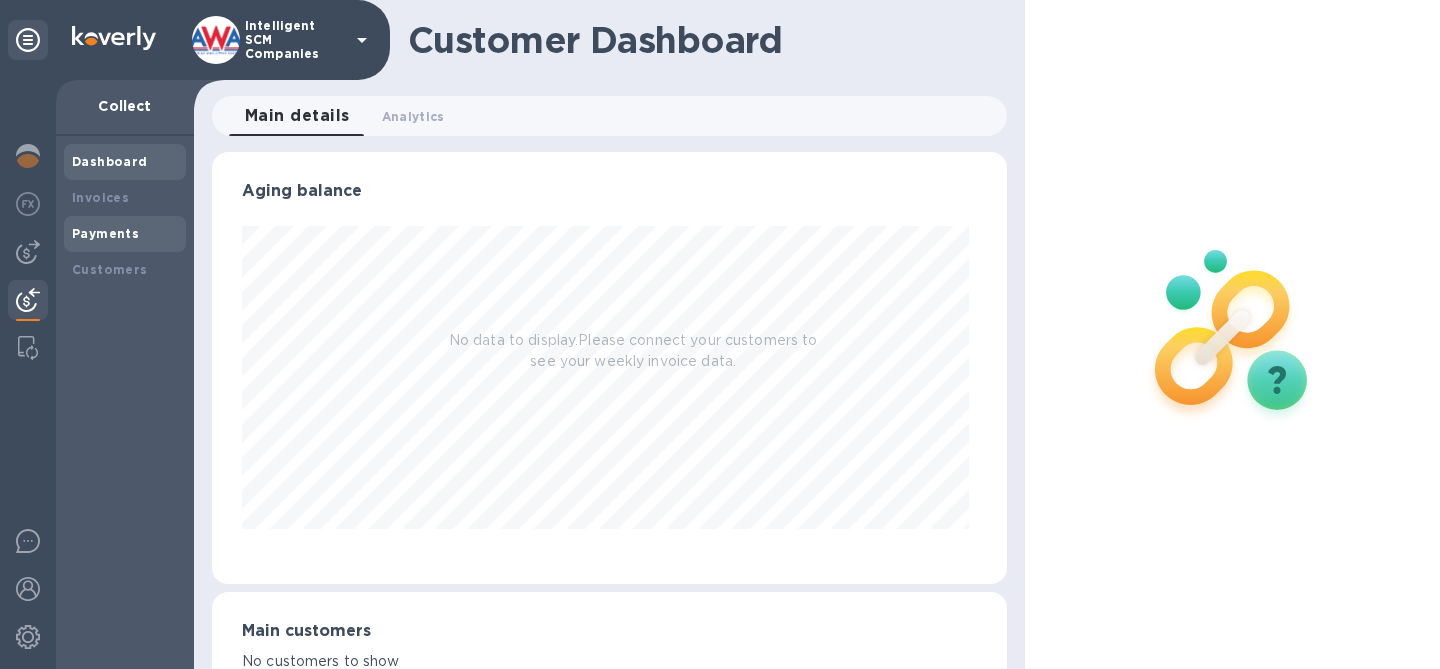 click on "Payments" at bounding box center (105, 233) 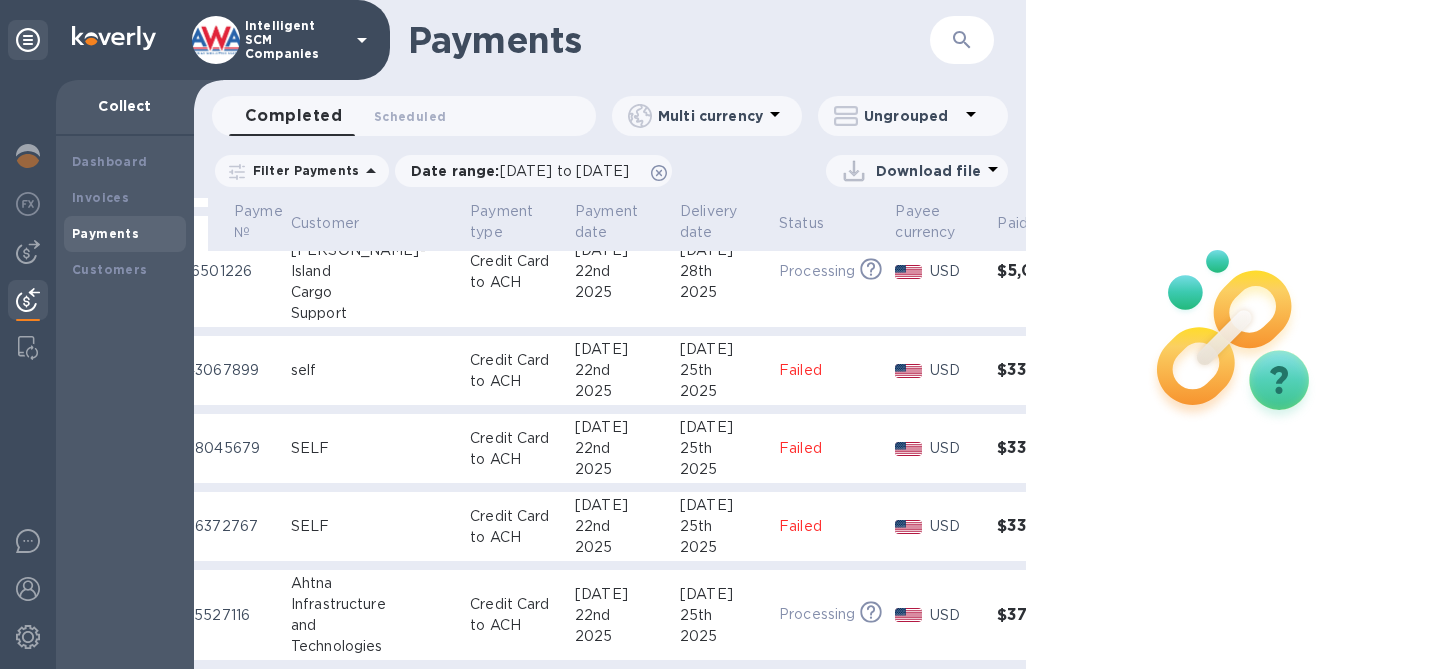 scroll, scrollTop: 509, scrollLeft: 54, axis: both 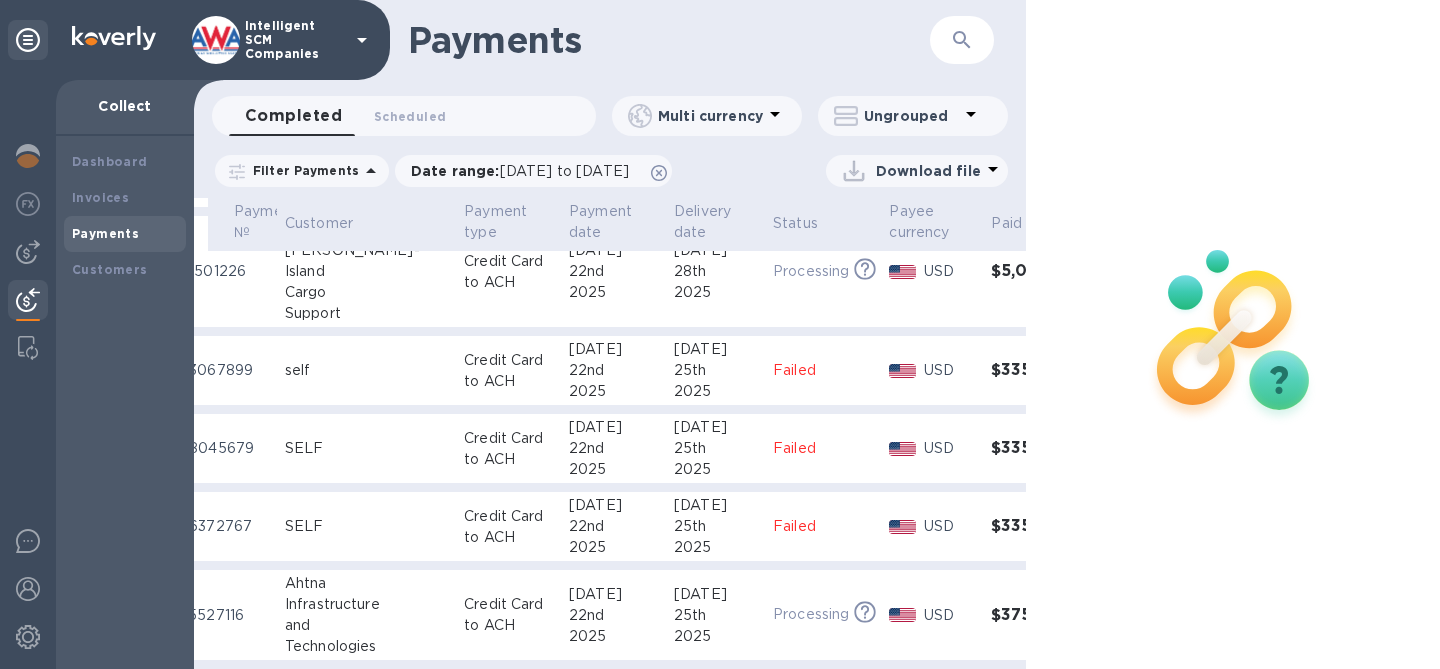 click on "Jul 22nd 2025" at bounding box center [613, 449] 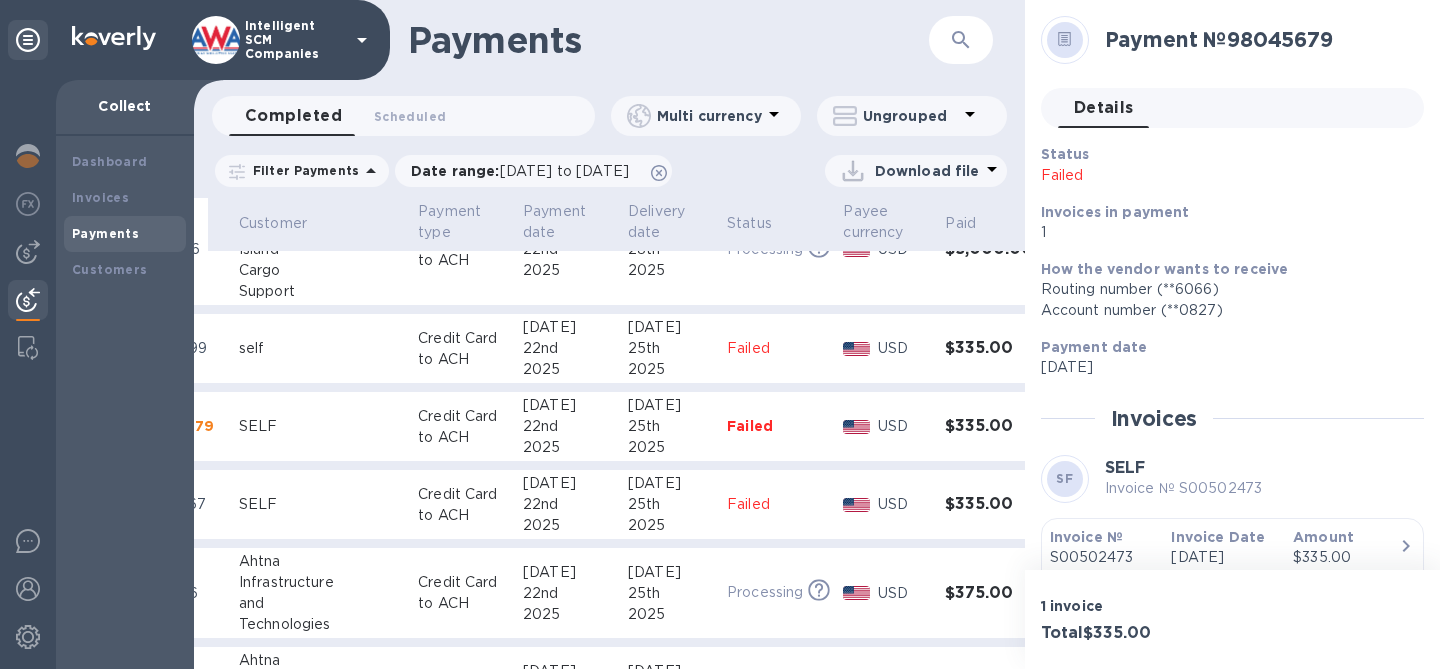 scroll, scrollTop: 531, scrollLeft: 129, axis: both 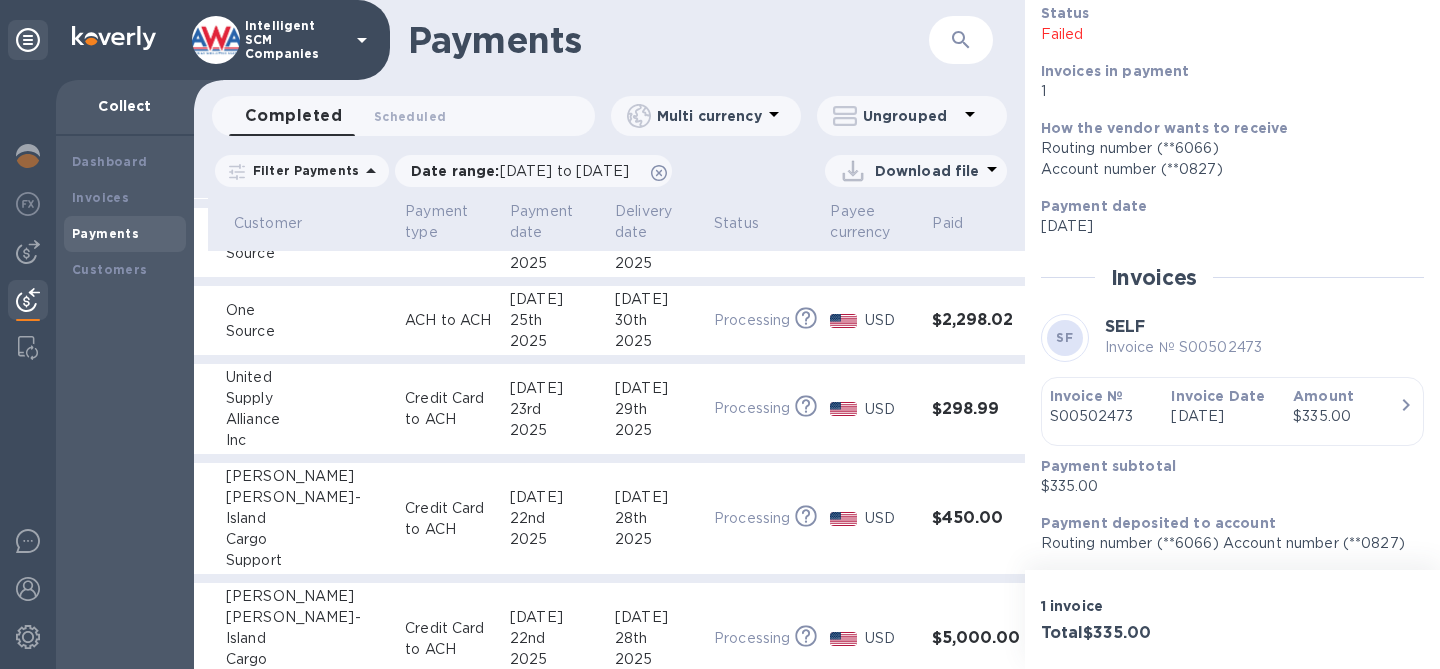 click on "$298.99" at bounding box center [976, 409] 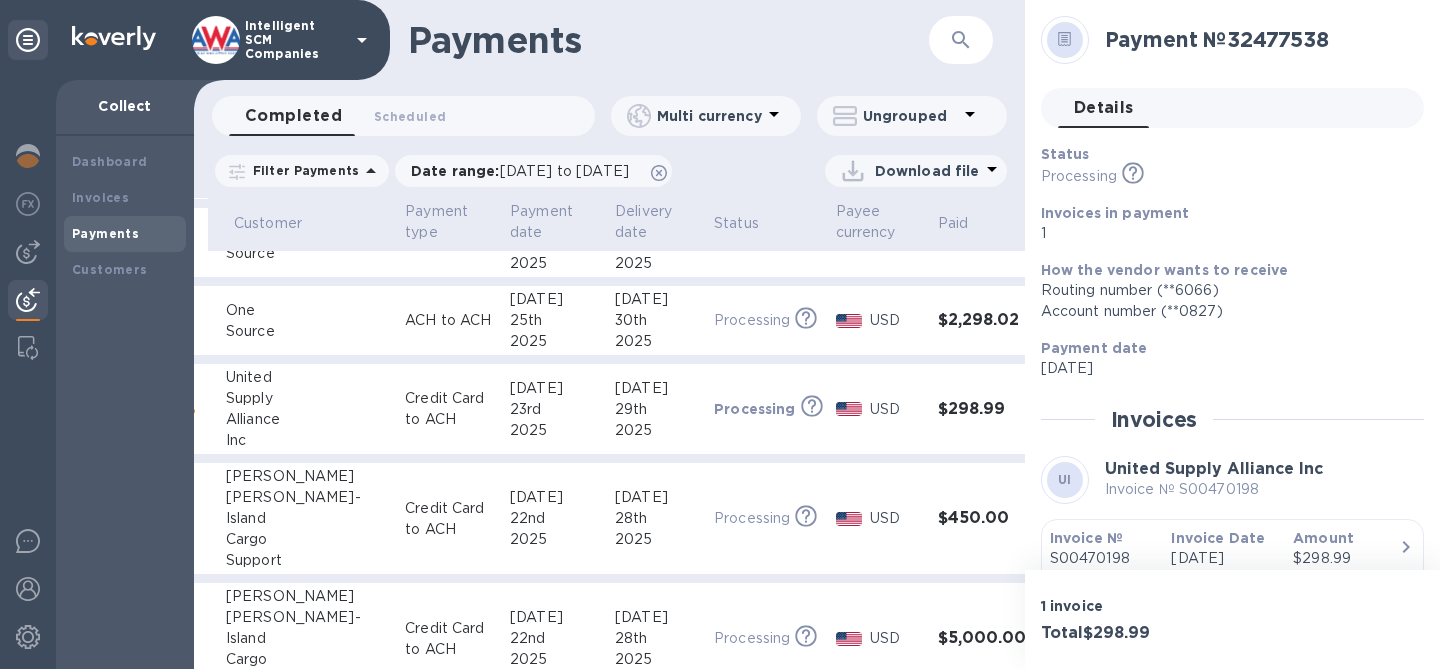 scroll, scrollTop: 163, scrollLeft: 0, axis: vertical 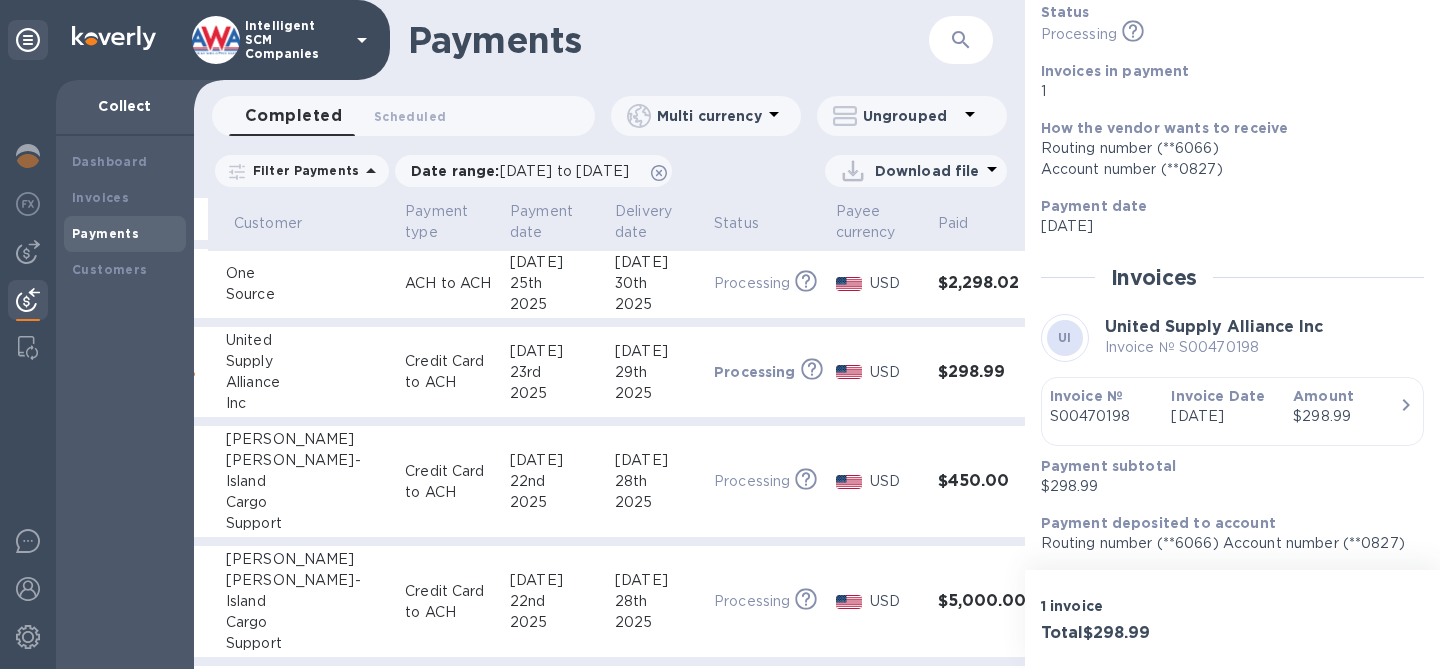 click on "23rd" at bounding box center [554, 372] 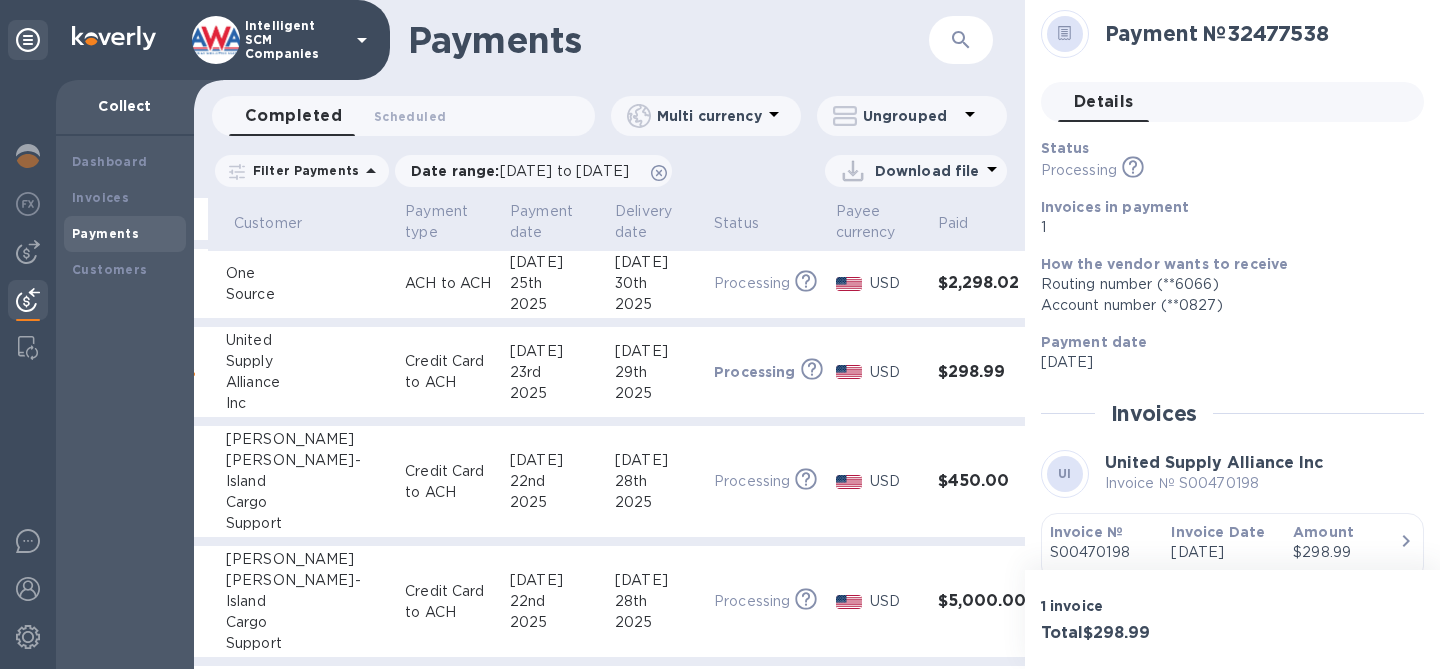 scroll, scrollTop: 0, scrollLeft: 0, axis: both 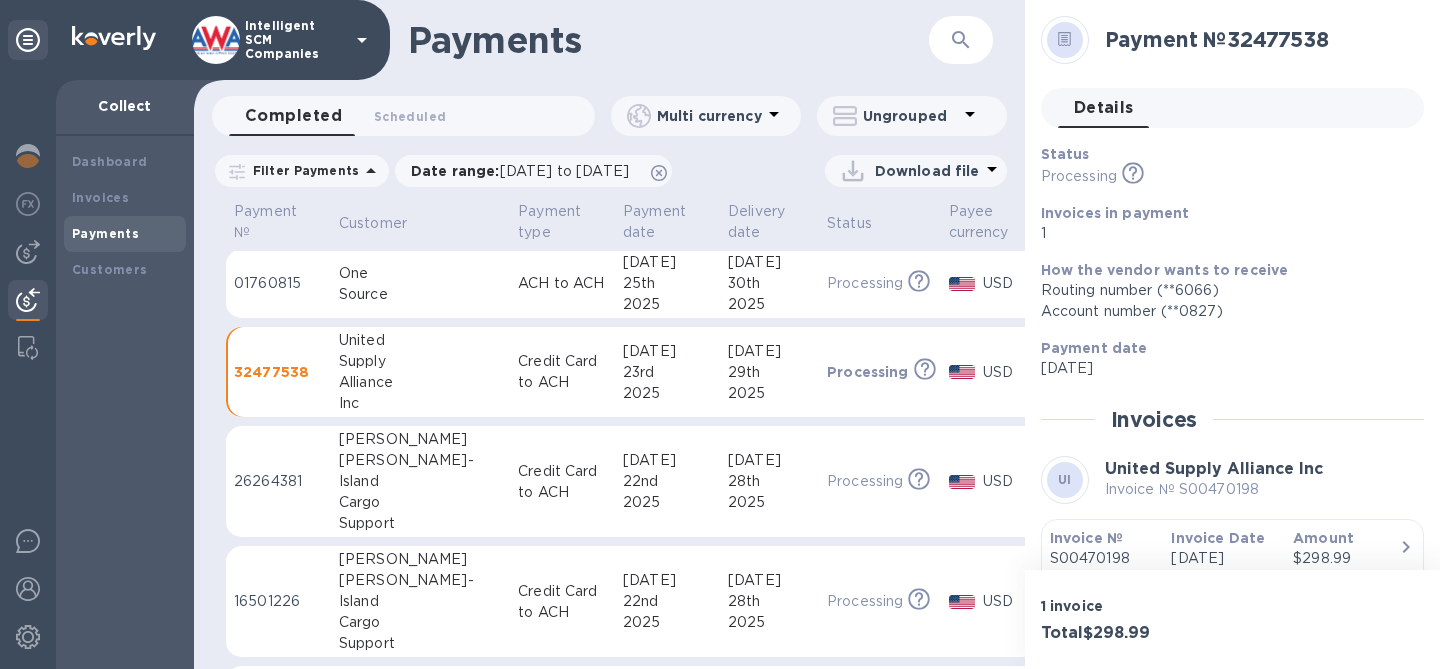 click on "Intelligent SCM Companies" at bounding box center [295, 40] 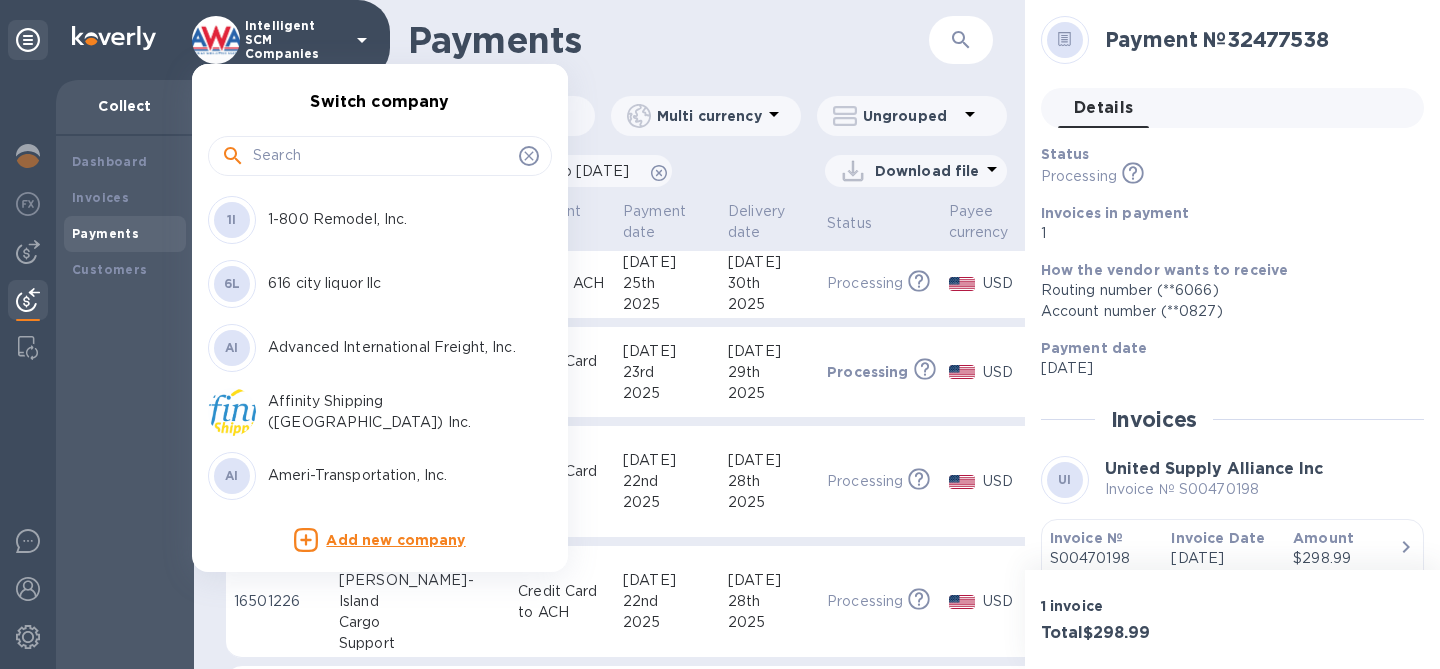 click at bounding box center (382, 156) 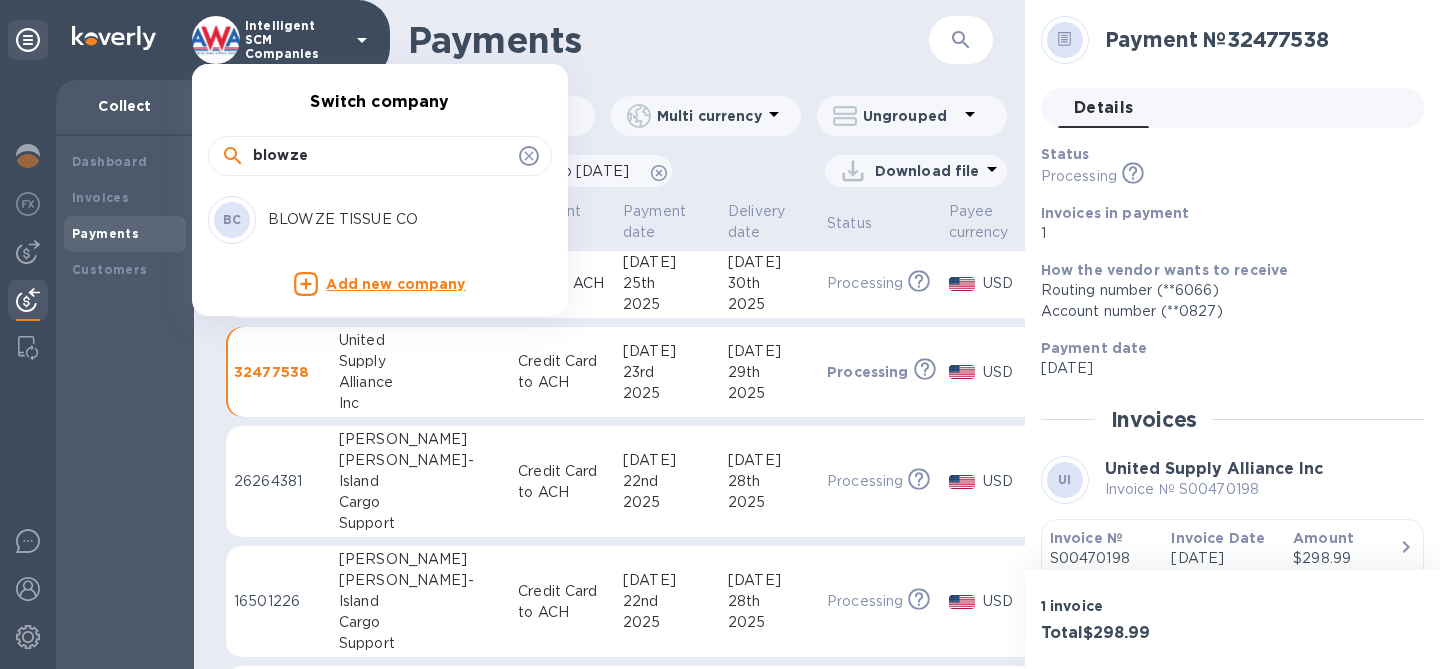 type on "blowze" 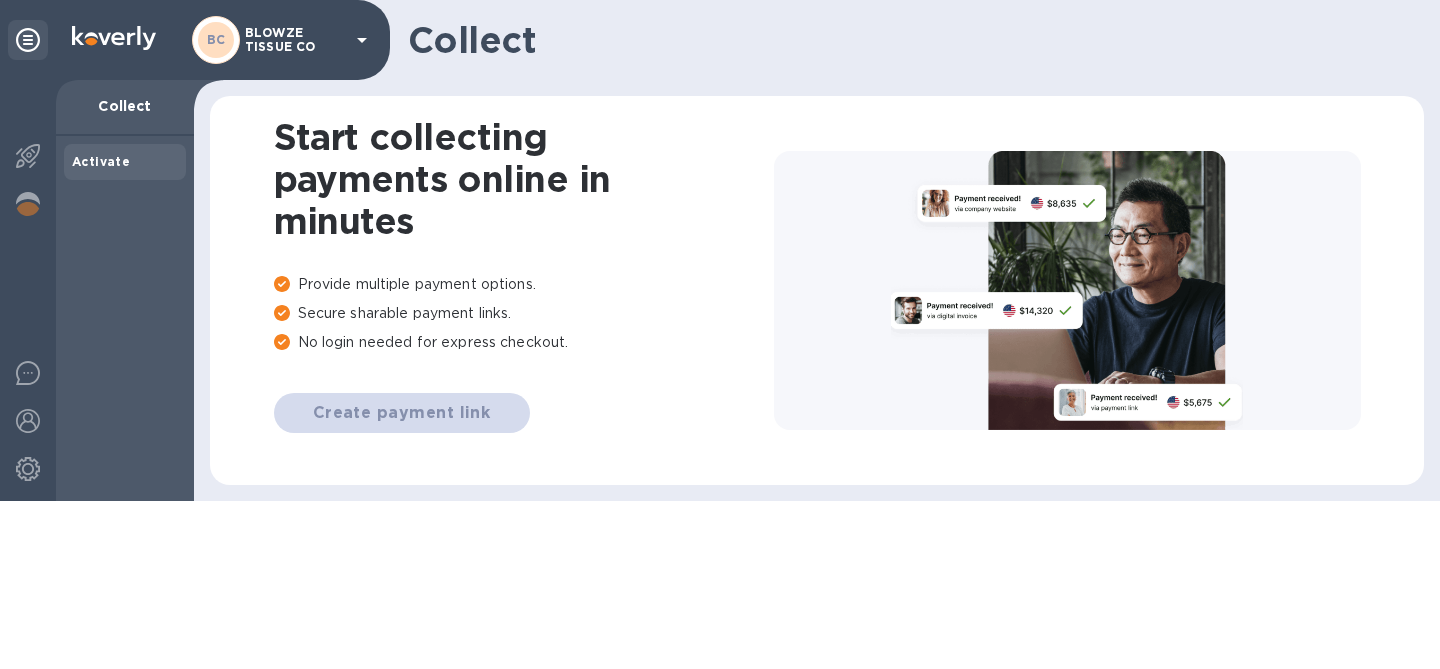 scroll, scrollTop: 0, scrollLeft: 0, axis: both 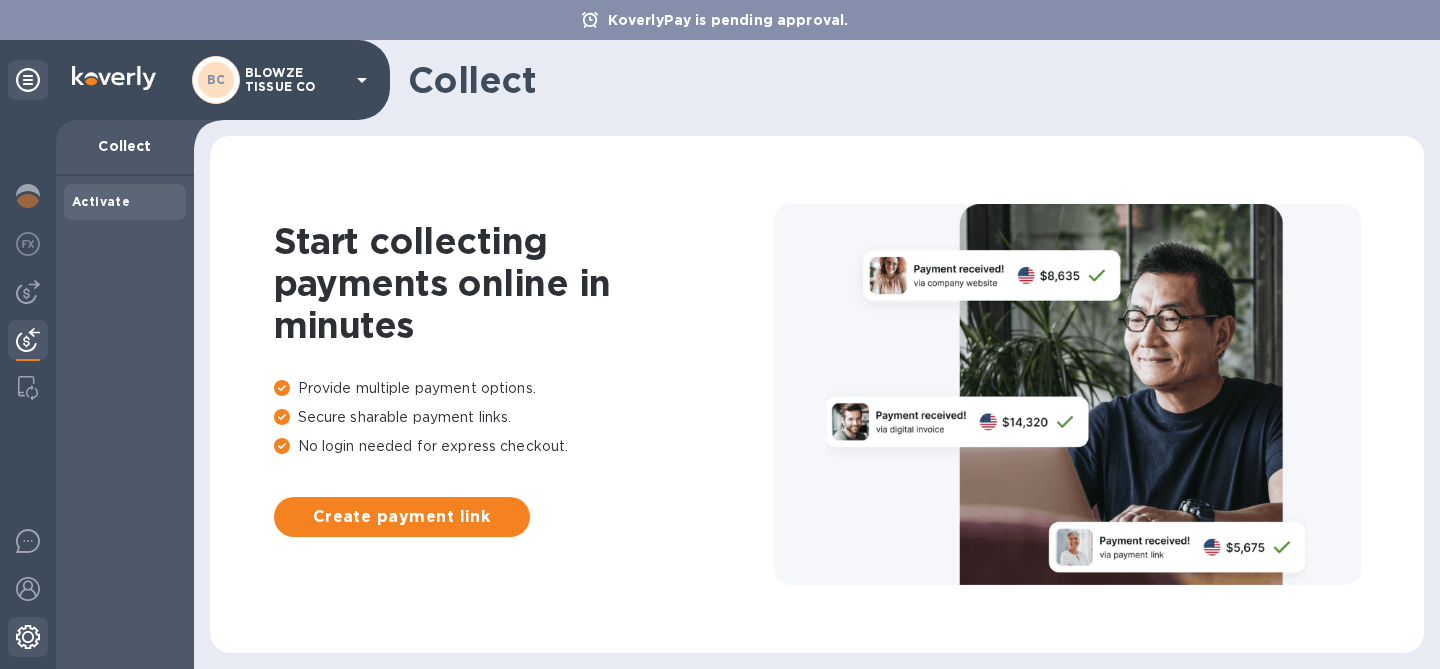 click at bounding box center (28, 637) 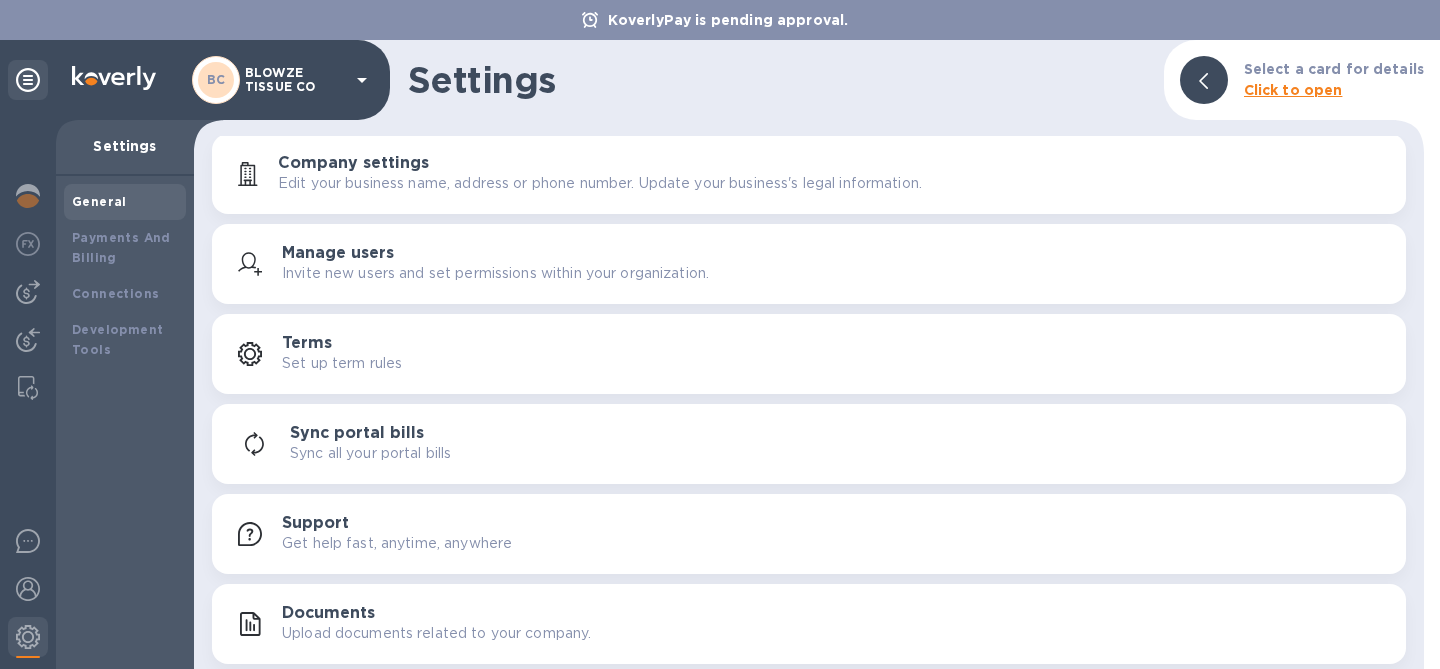 click on "Documents Upload documents related to your company." at bounding box center (809, 624) 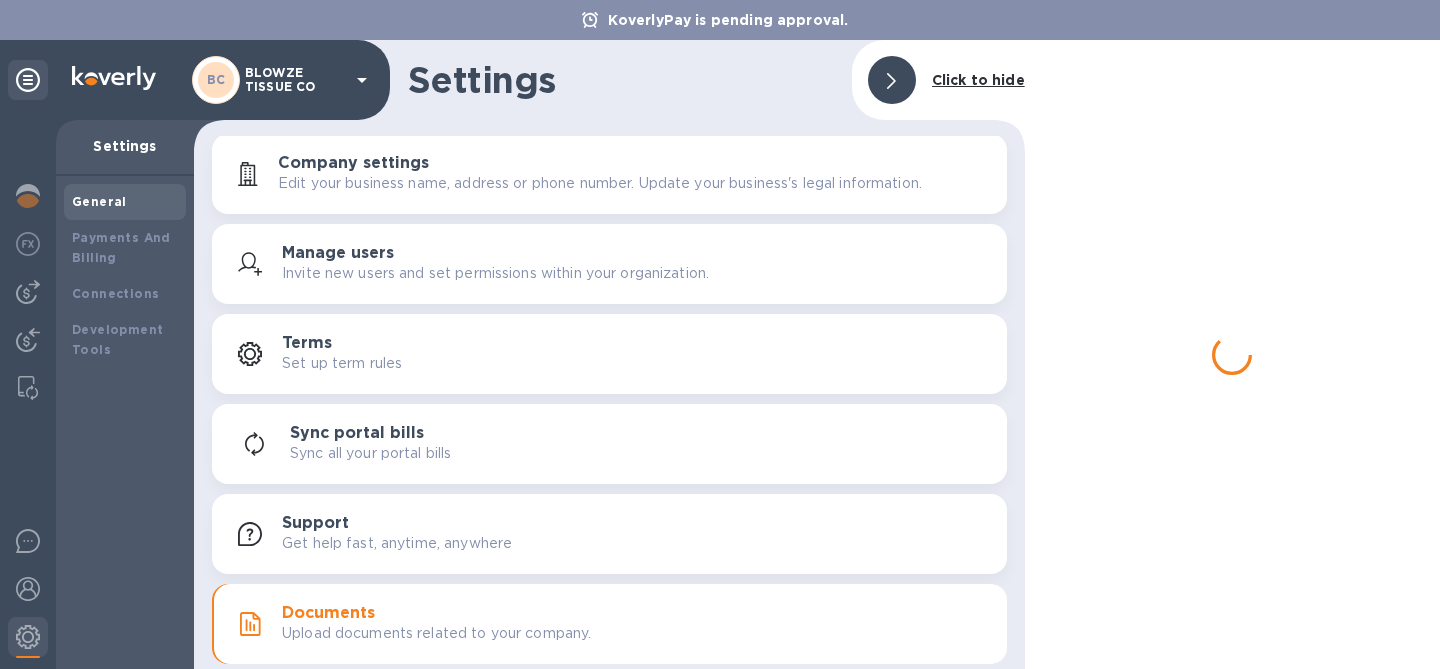 scroll, scrollTop: 7, scrollLeft: 0, axis: vertical 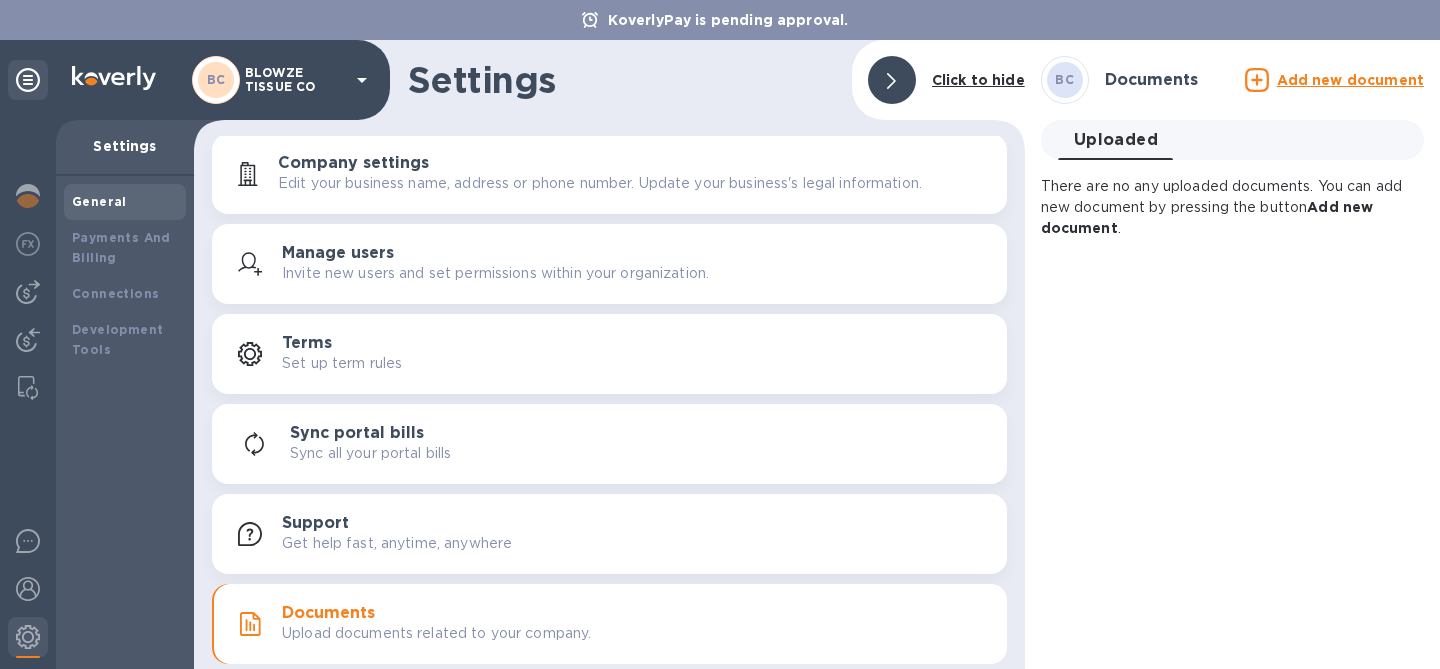 click on "Add new document" at bounding box center [1350, 80] 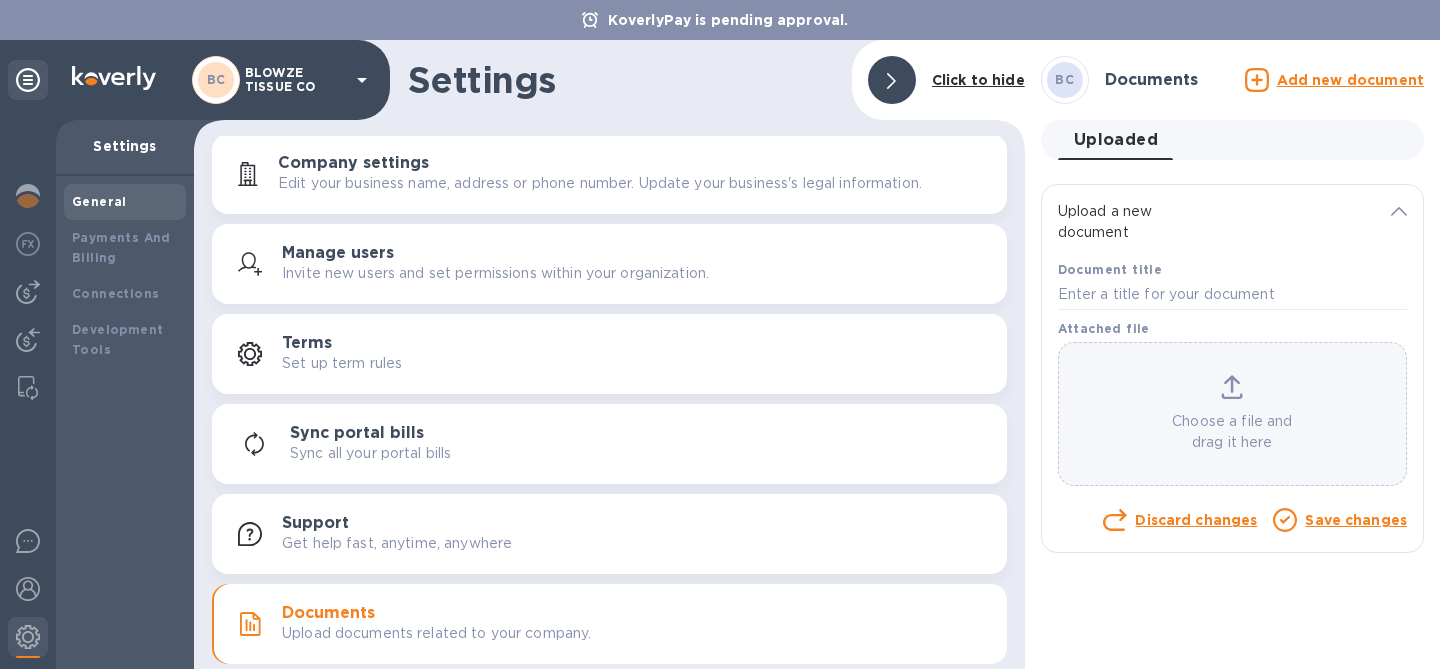 click on "Choose a file and   drag it here" at bounding box center [1232, 414] 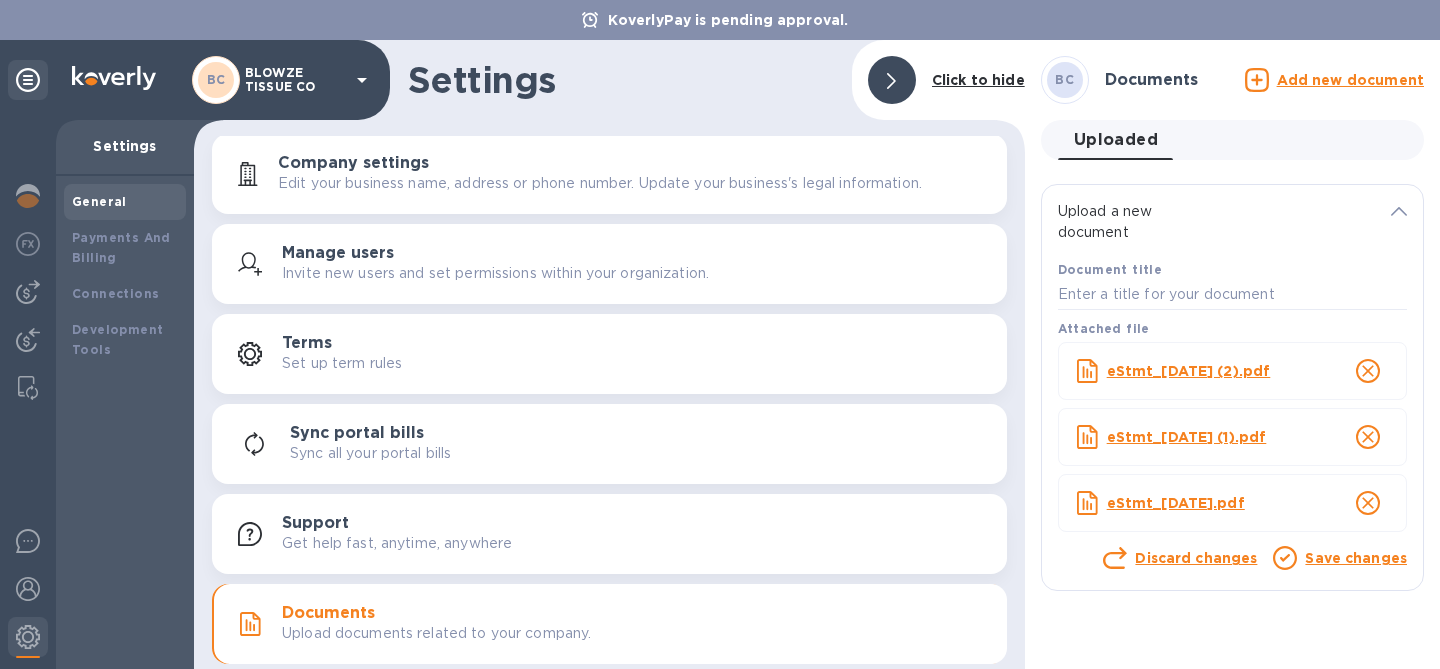 click on "Save changes" at bounding box center [1356, 561] 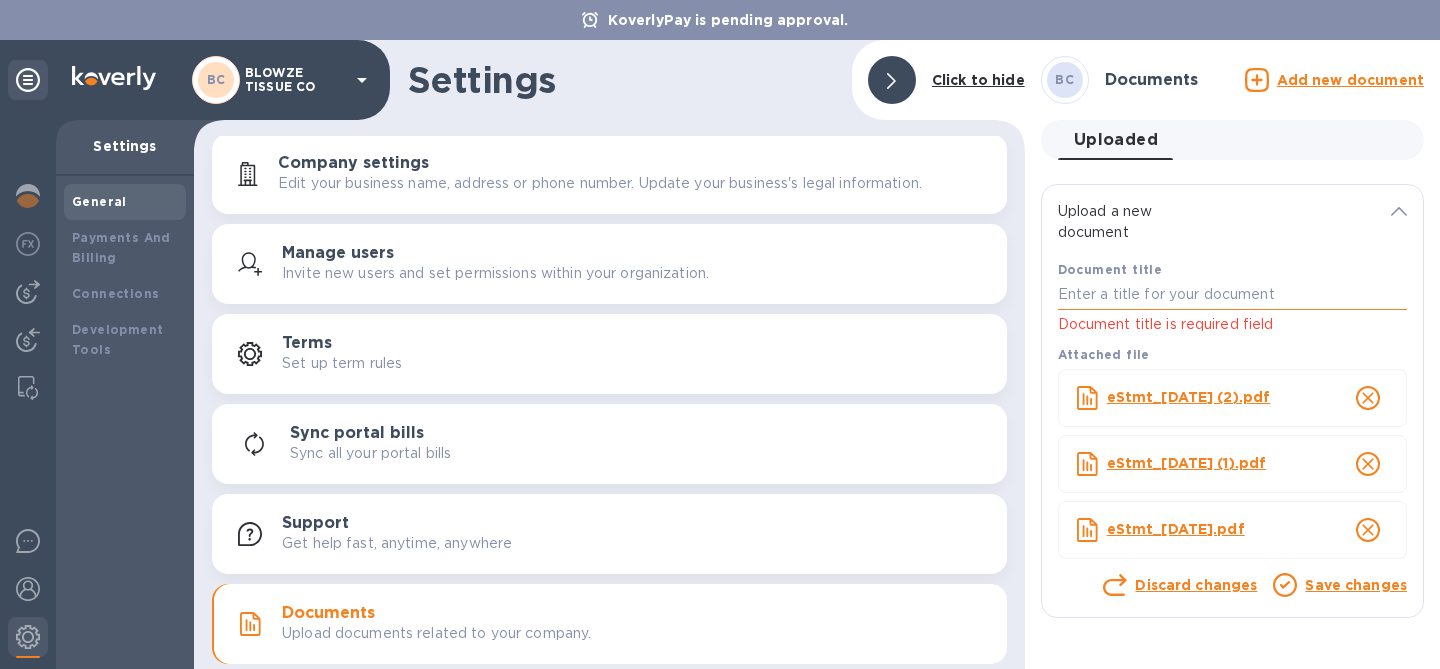 click at bounding box center [1232, 295] 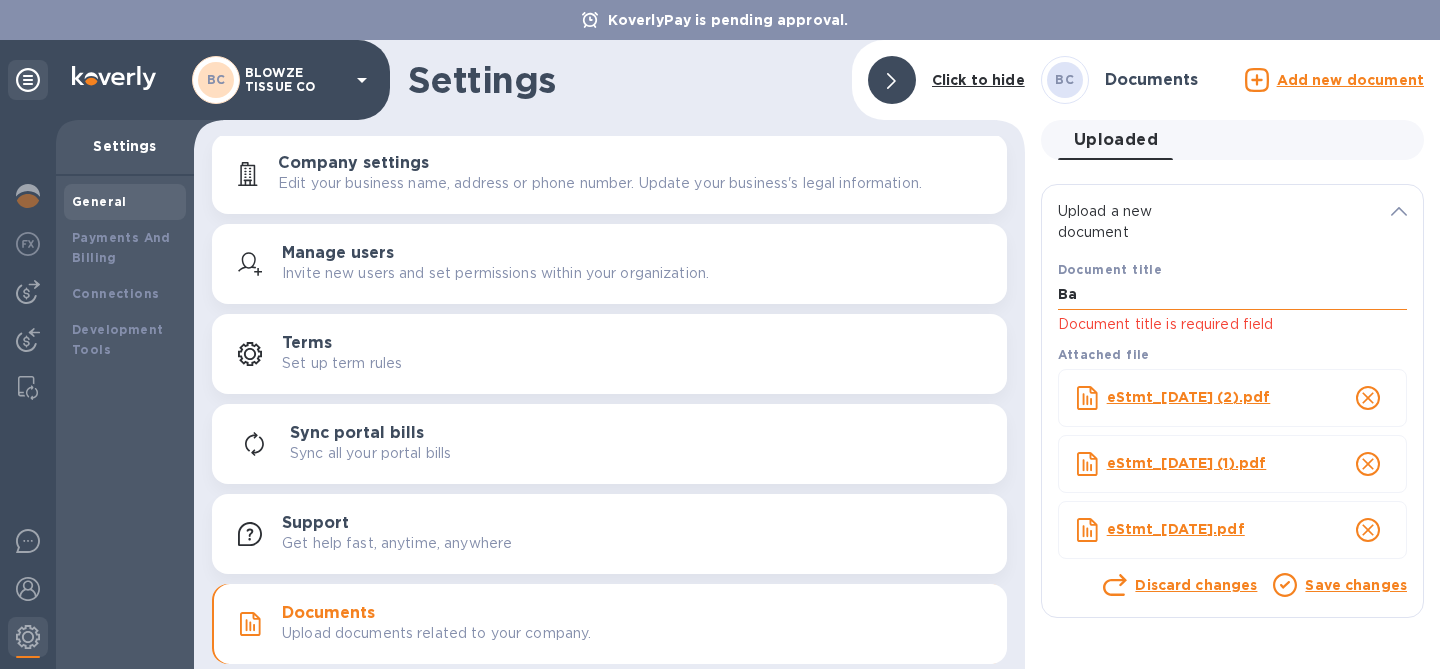 type on "B" 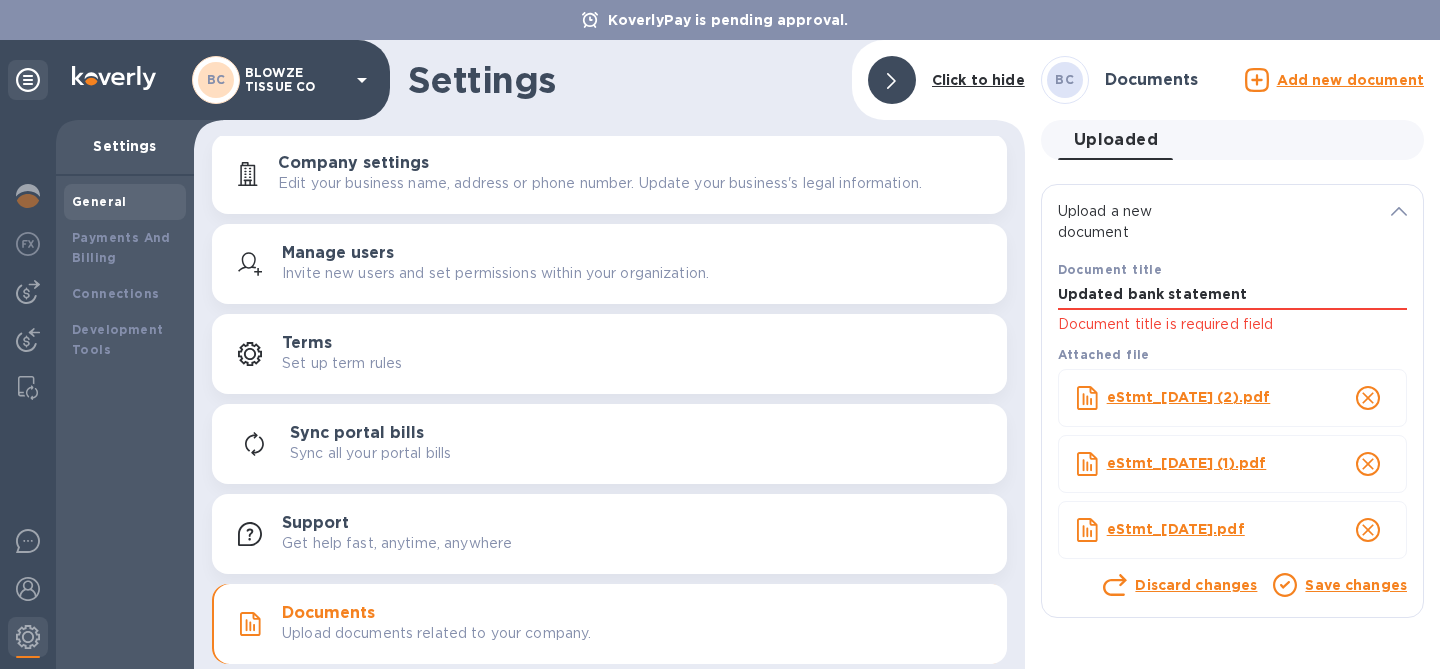 type on "Updated bank statement" 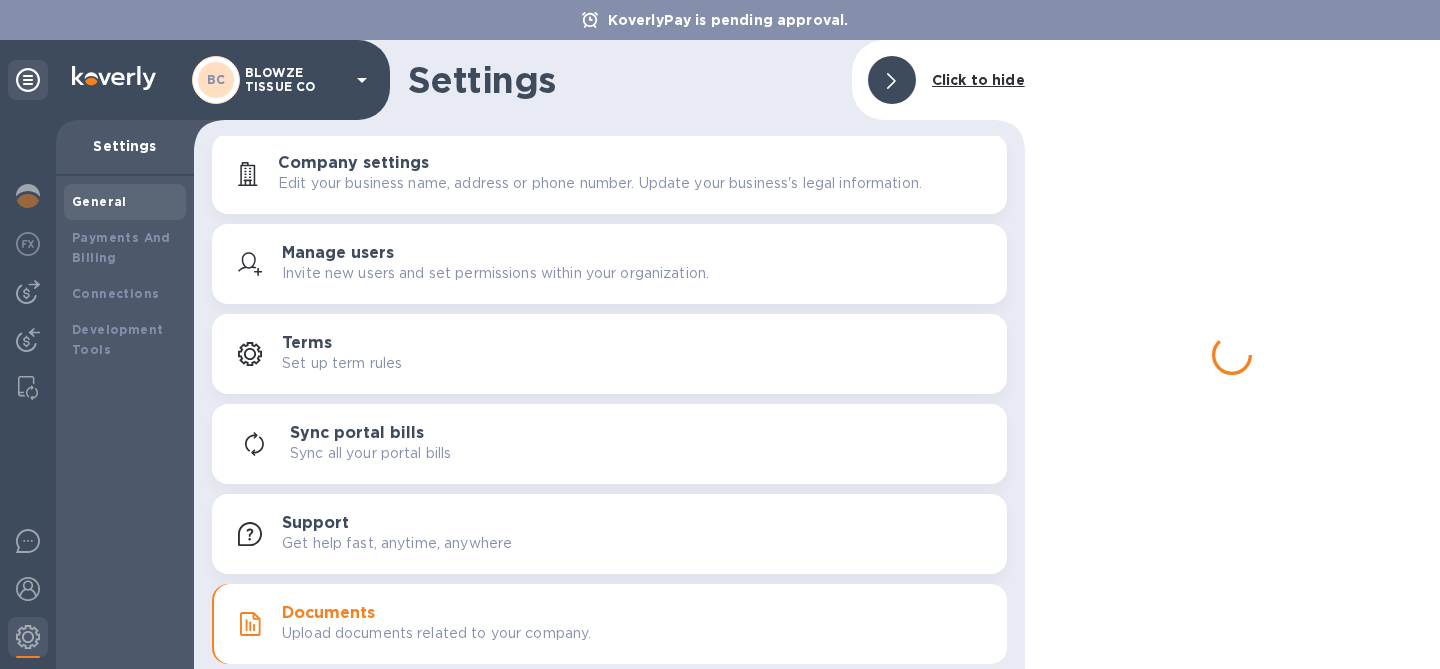 click at bounding box center (1232, 354) 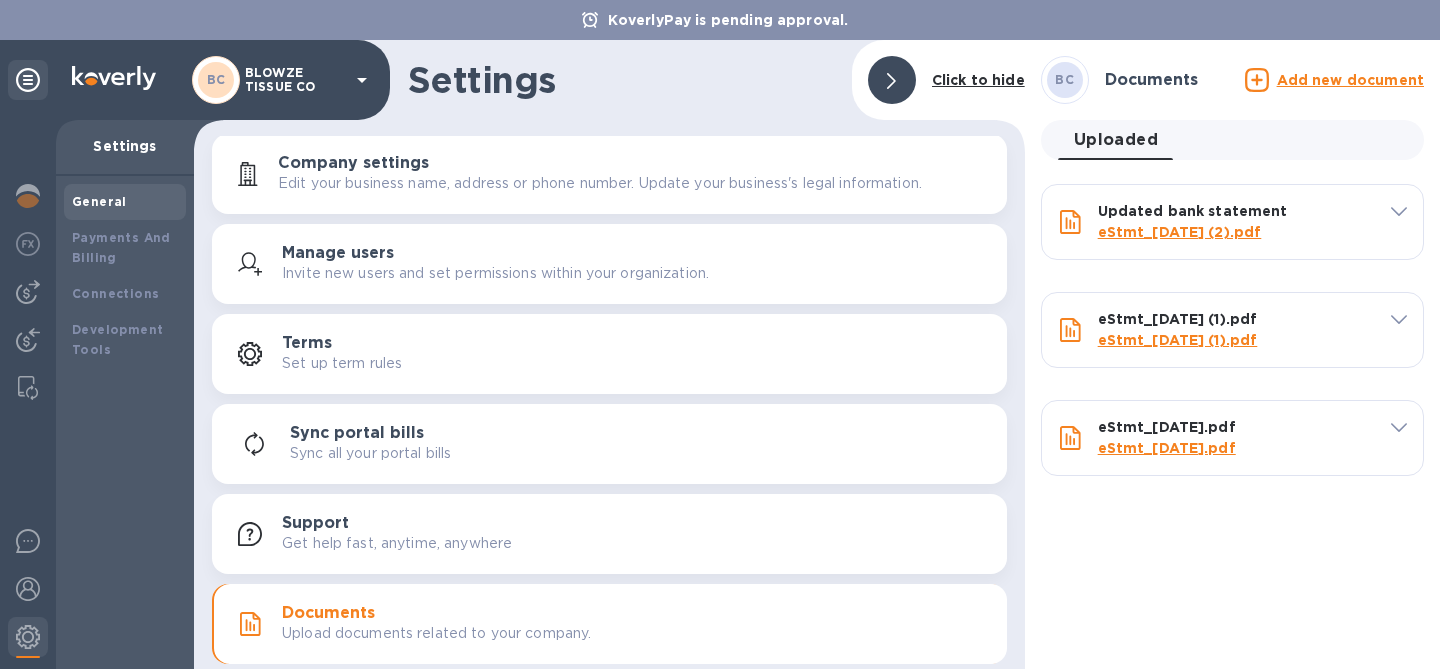 click at bounding box center [1399, 210] 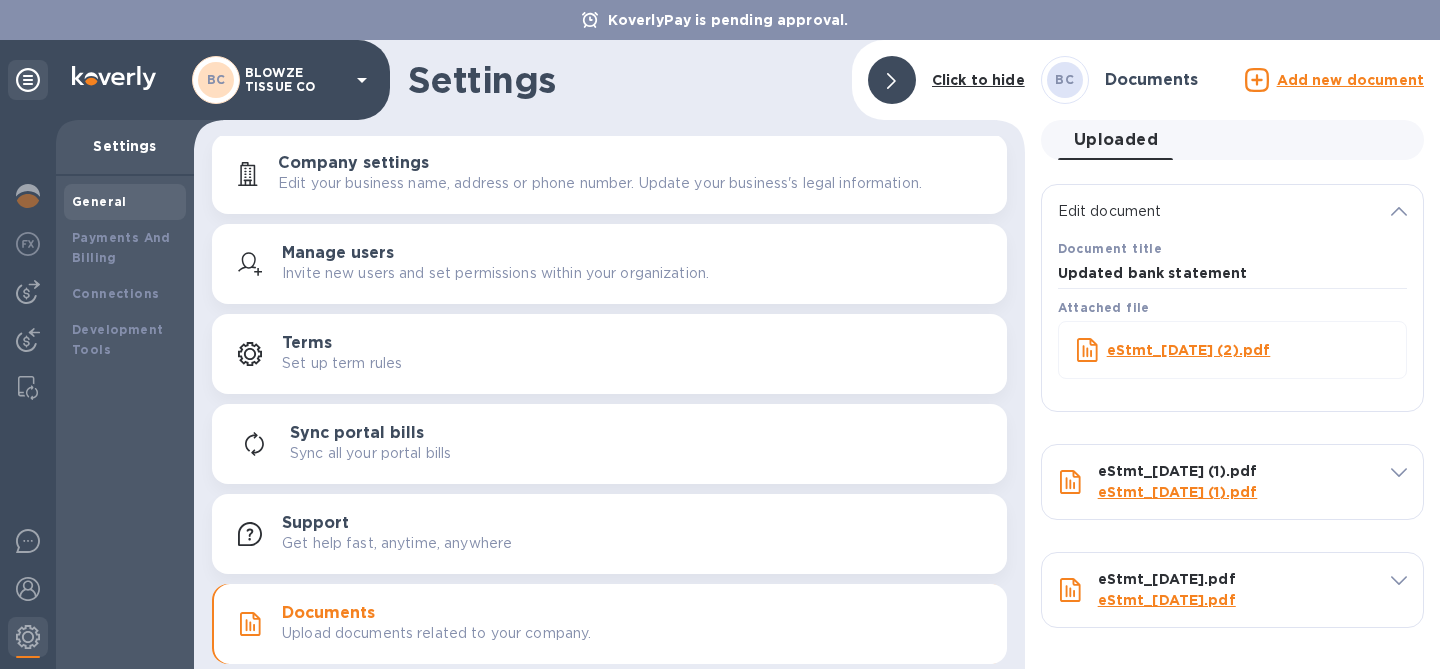 click at bounding box center [1392, 470] 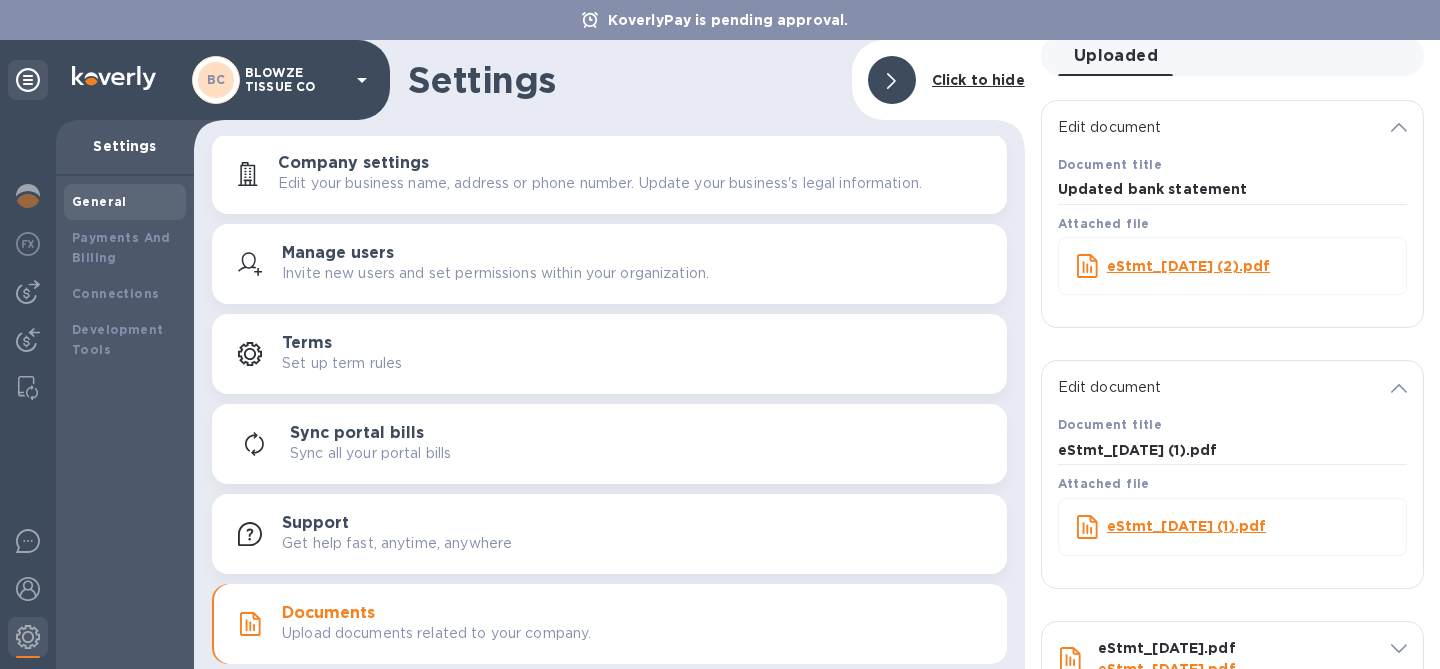 scroll, scrollTop: 86, scrollLeft: 0, axis: vertical 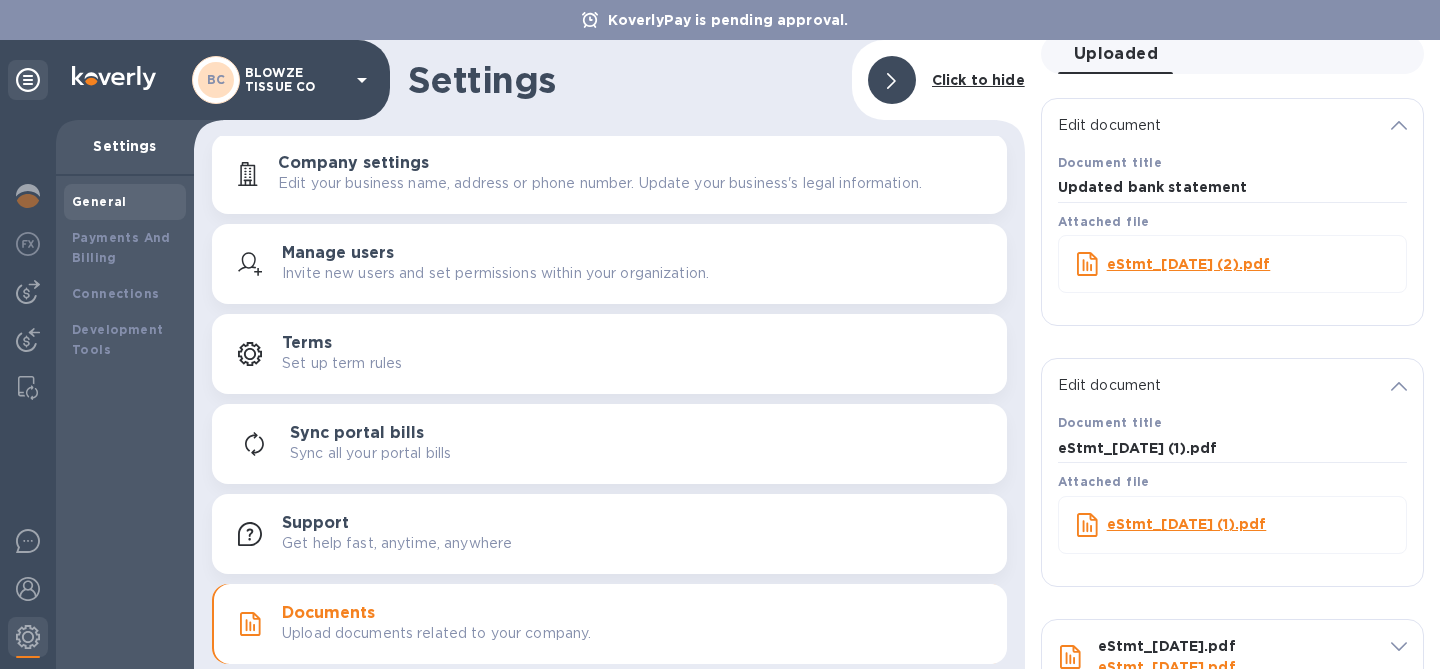 drag, startPoint x: 1320, startPoint y: 272, endPoint x: 1106, endPoint y: 270, distance: 214.00934 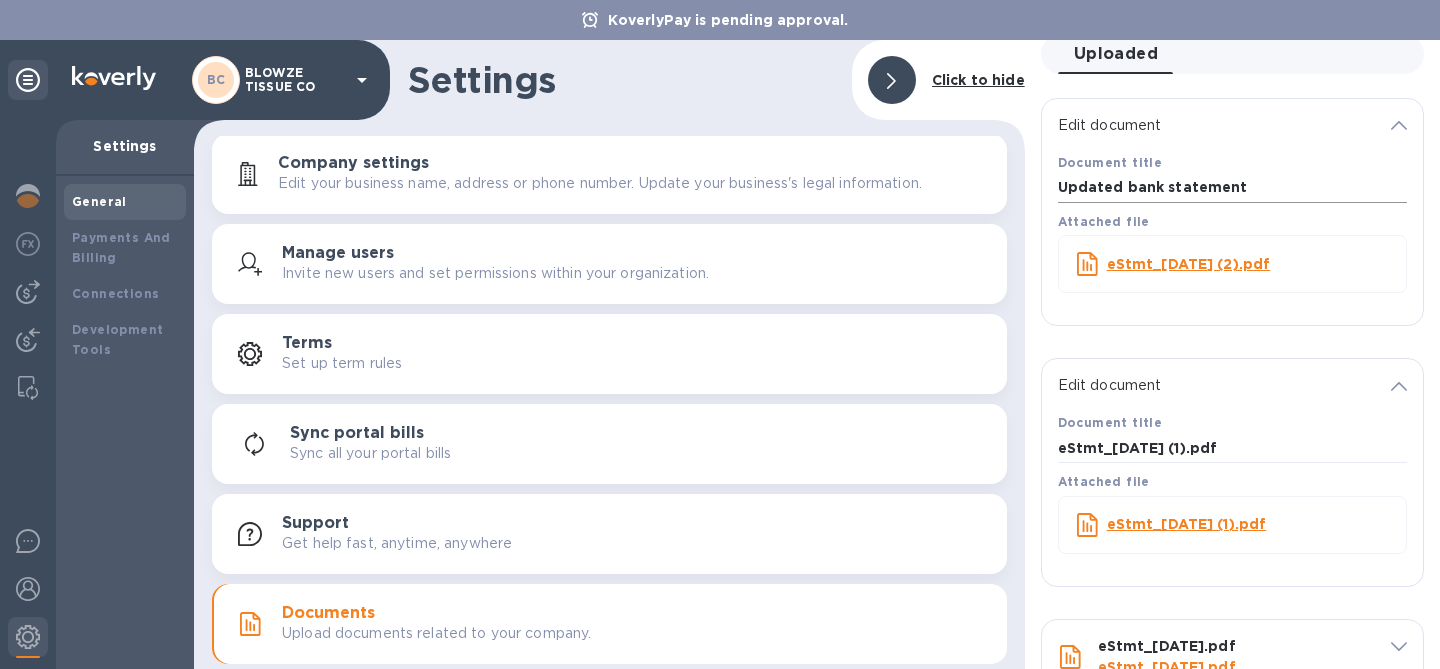 click on "Updated bank statement" at bounding box center (1232, 188) 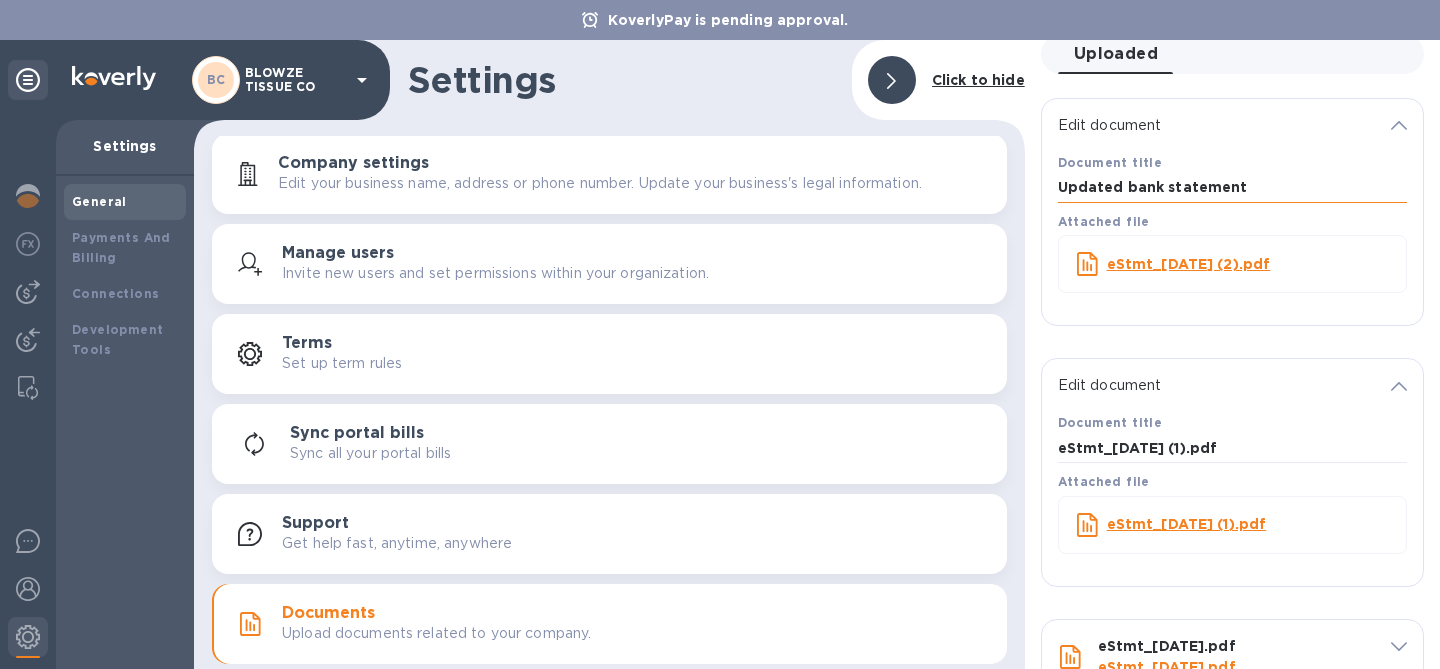 paste on "eStmt_[DATE] (2).pdf" 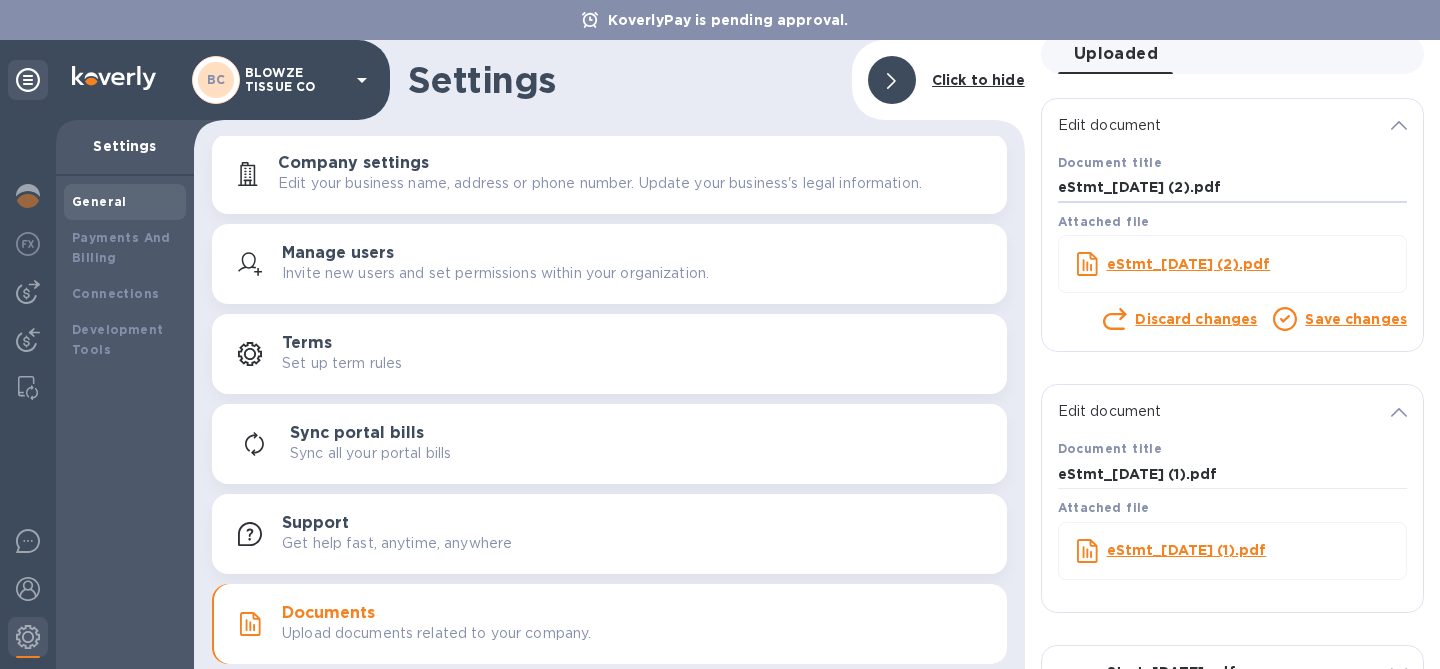 type on "eStmt_[DATE] (2).pdf" 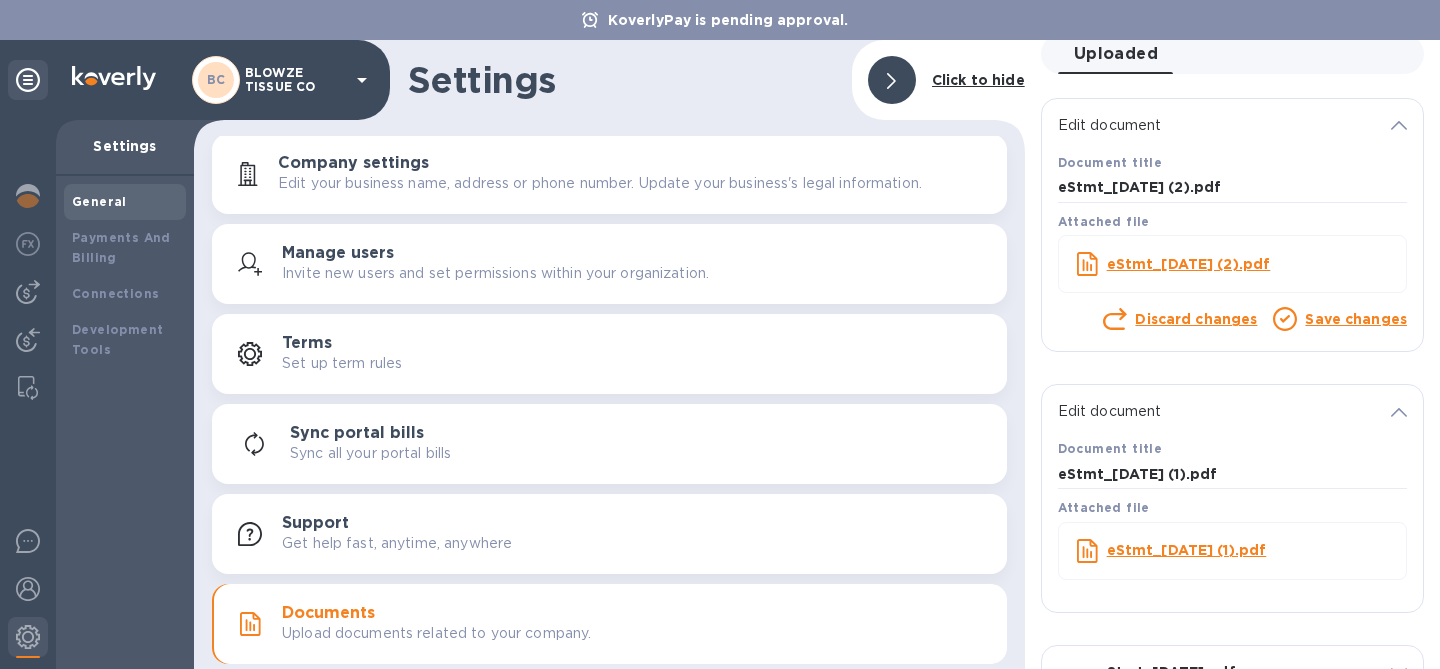 click on "Save changes" at bounding box center [1356, 319] 